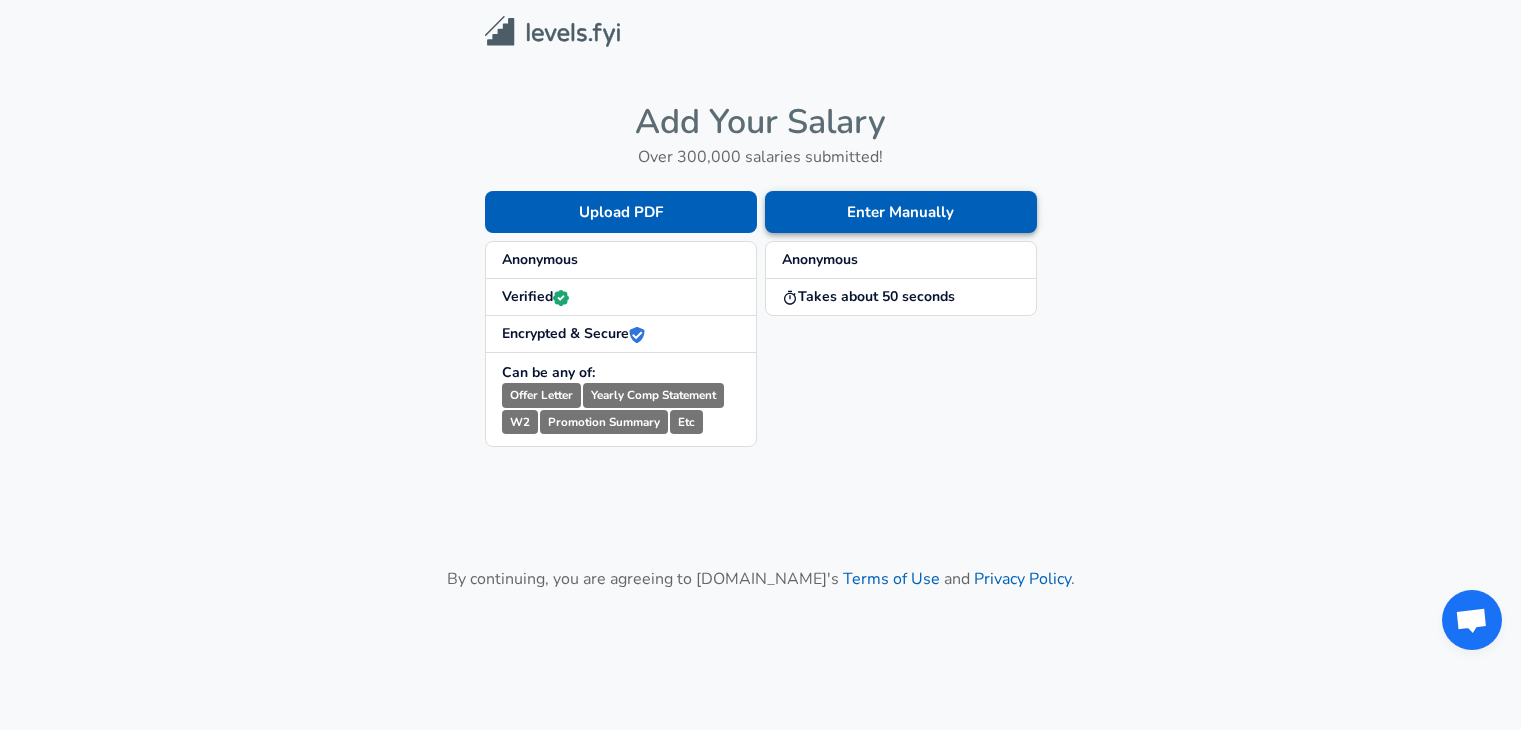 scroll, scrollTop: 0, scrollLeft: 0, axis: both 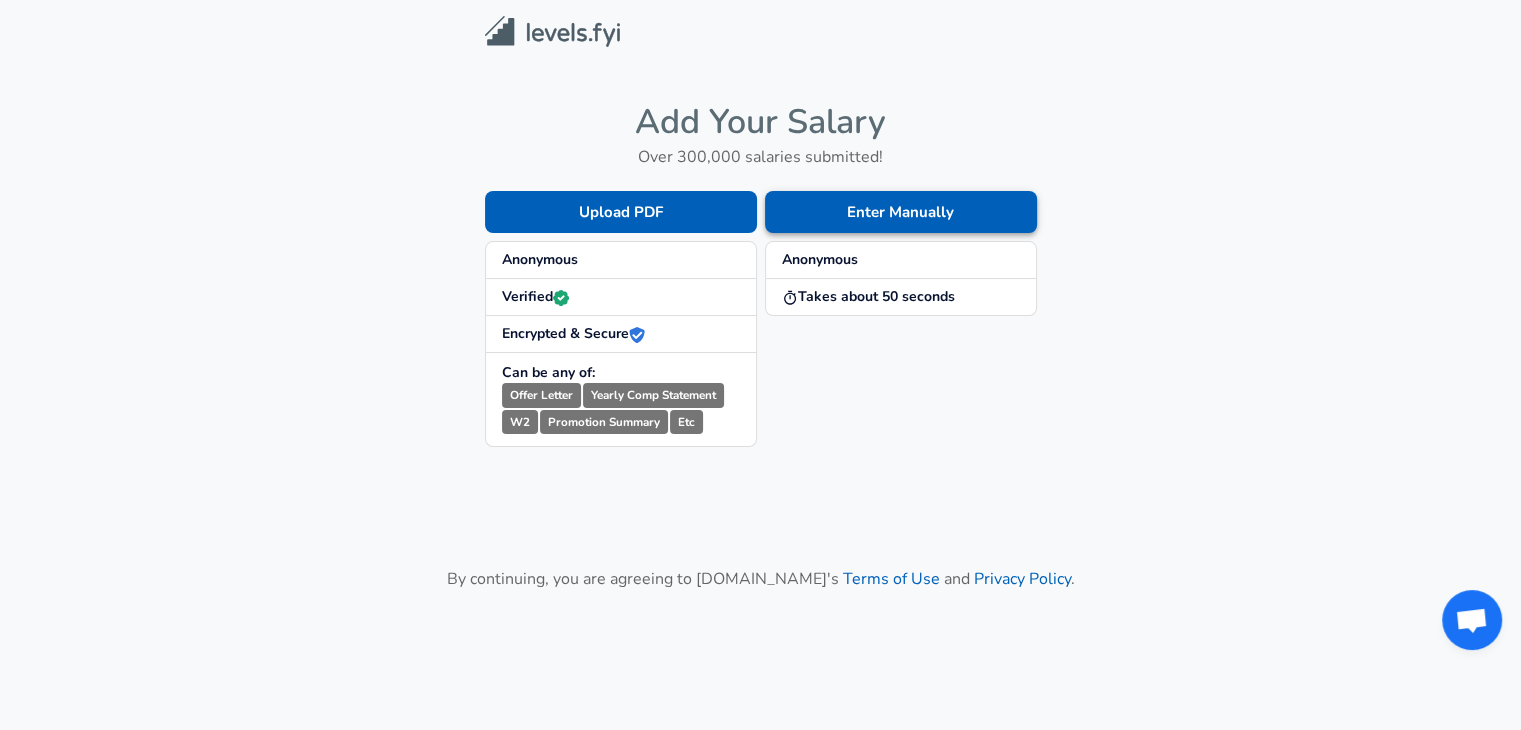 click on "Enter Manually" at bounding box center (901, 212) 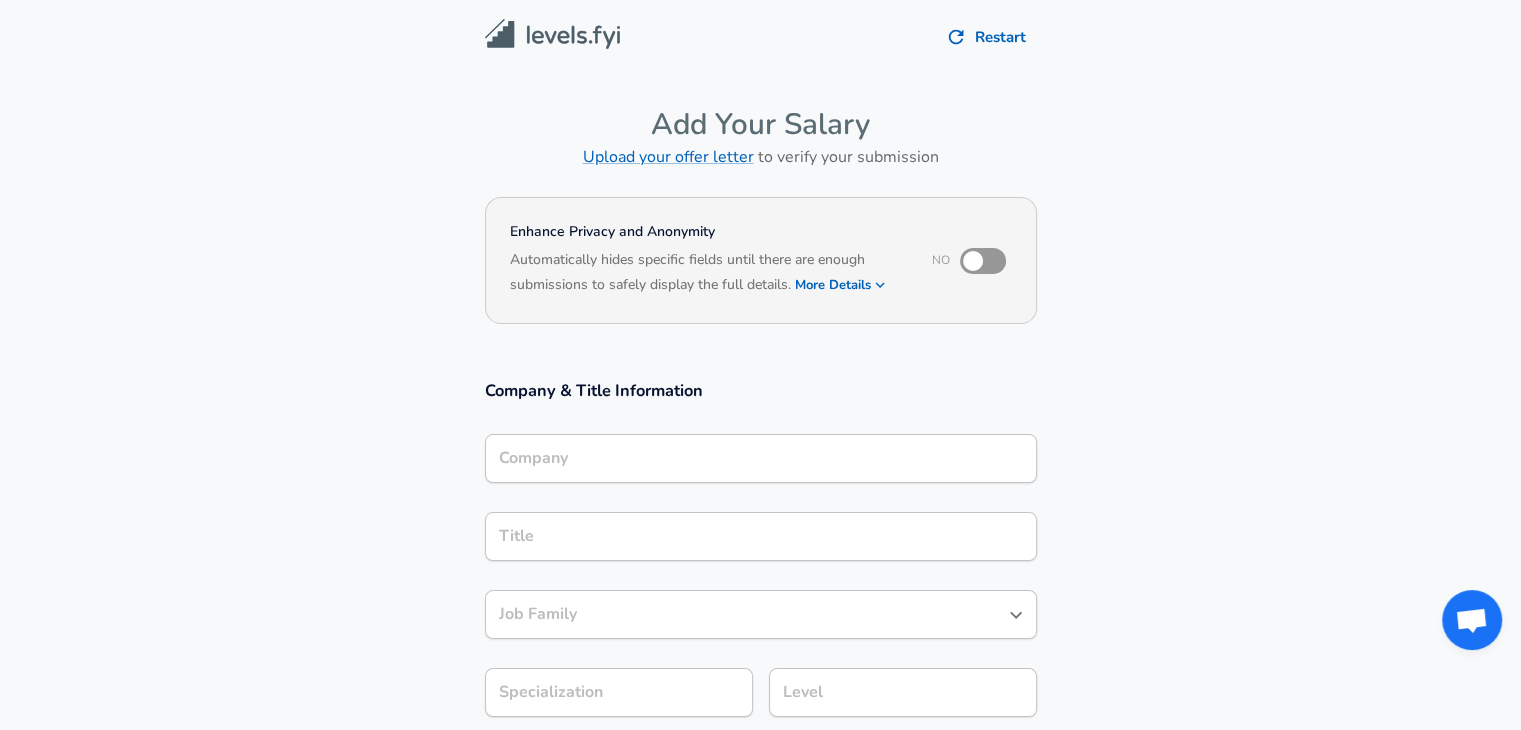 click on "Company" at bounding box center (761, 458) 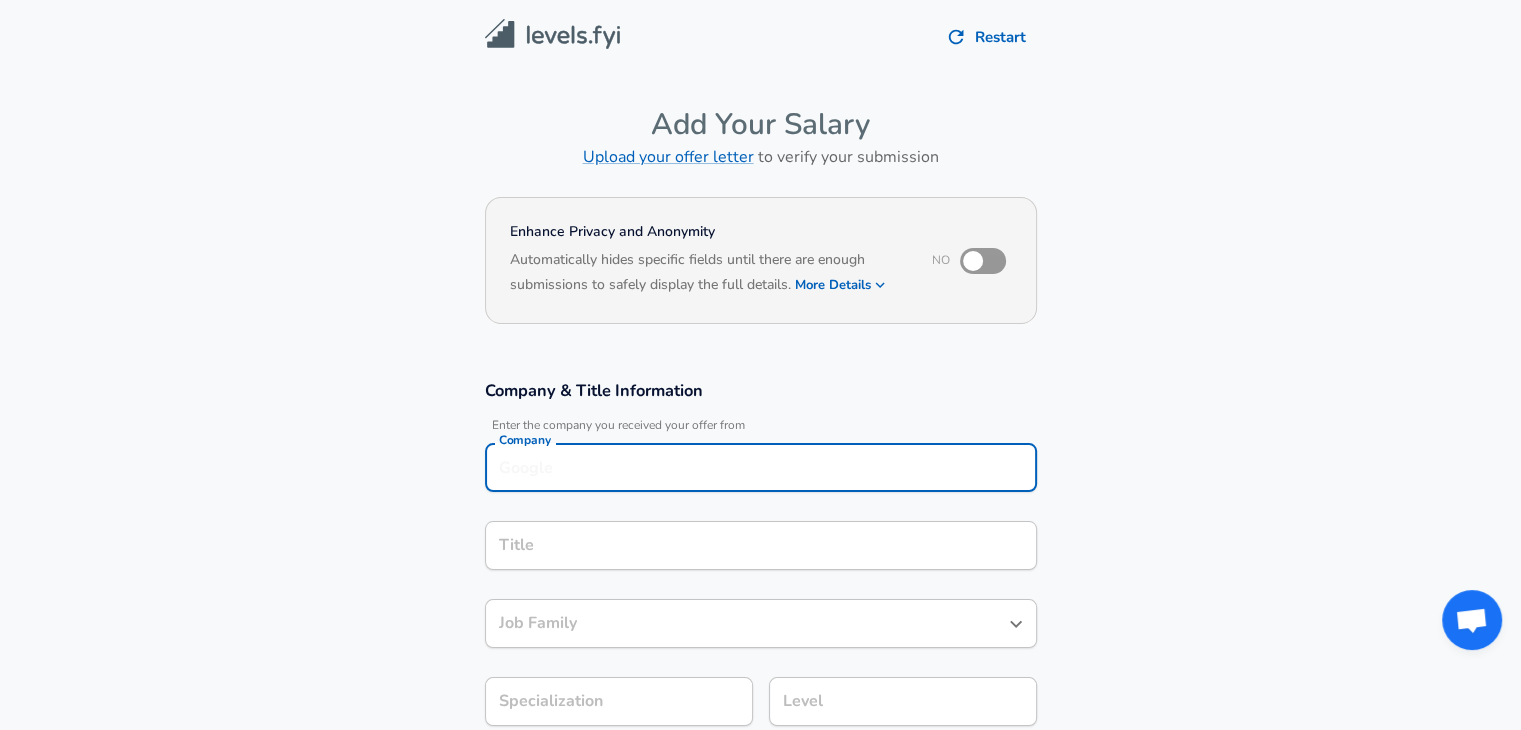 scroll, scrollTop: 20, scrollLeft: 0, axis: vertical 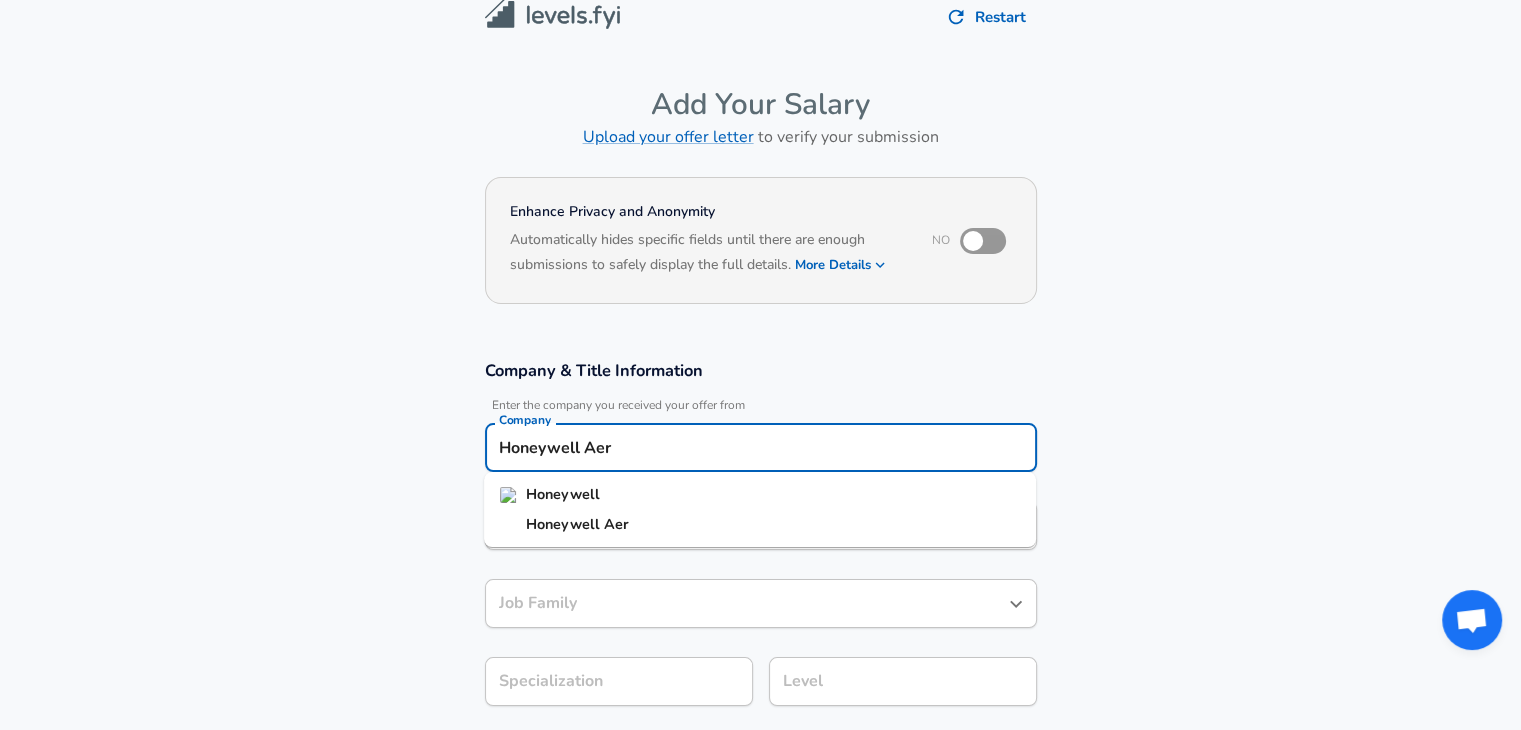 click on "Honeywell" at bounding box center (563, 494) 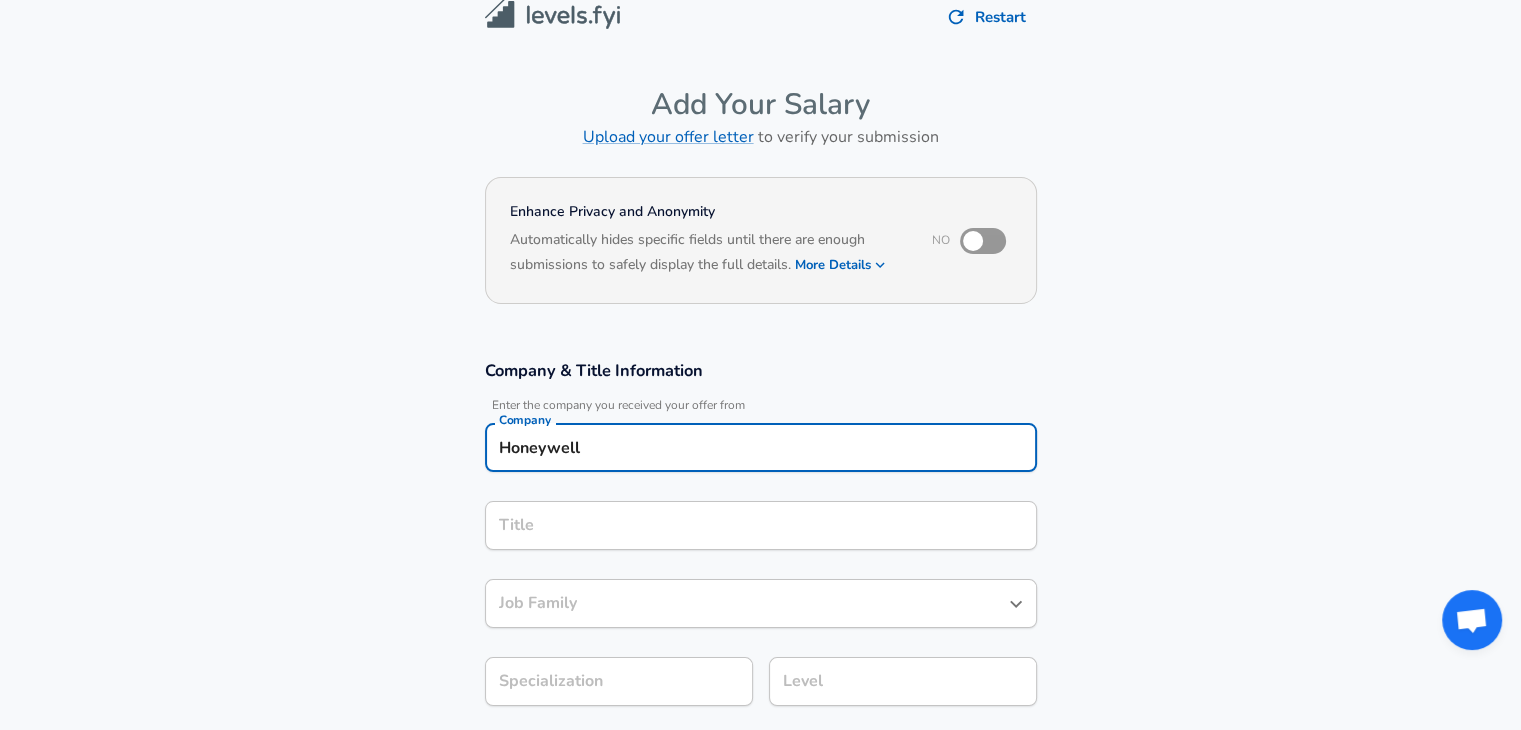 type on "Honeywell" 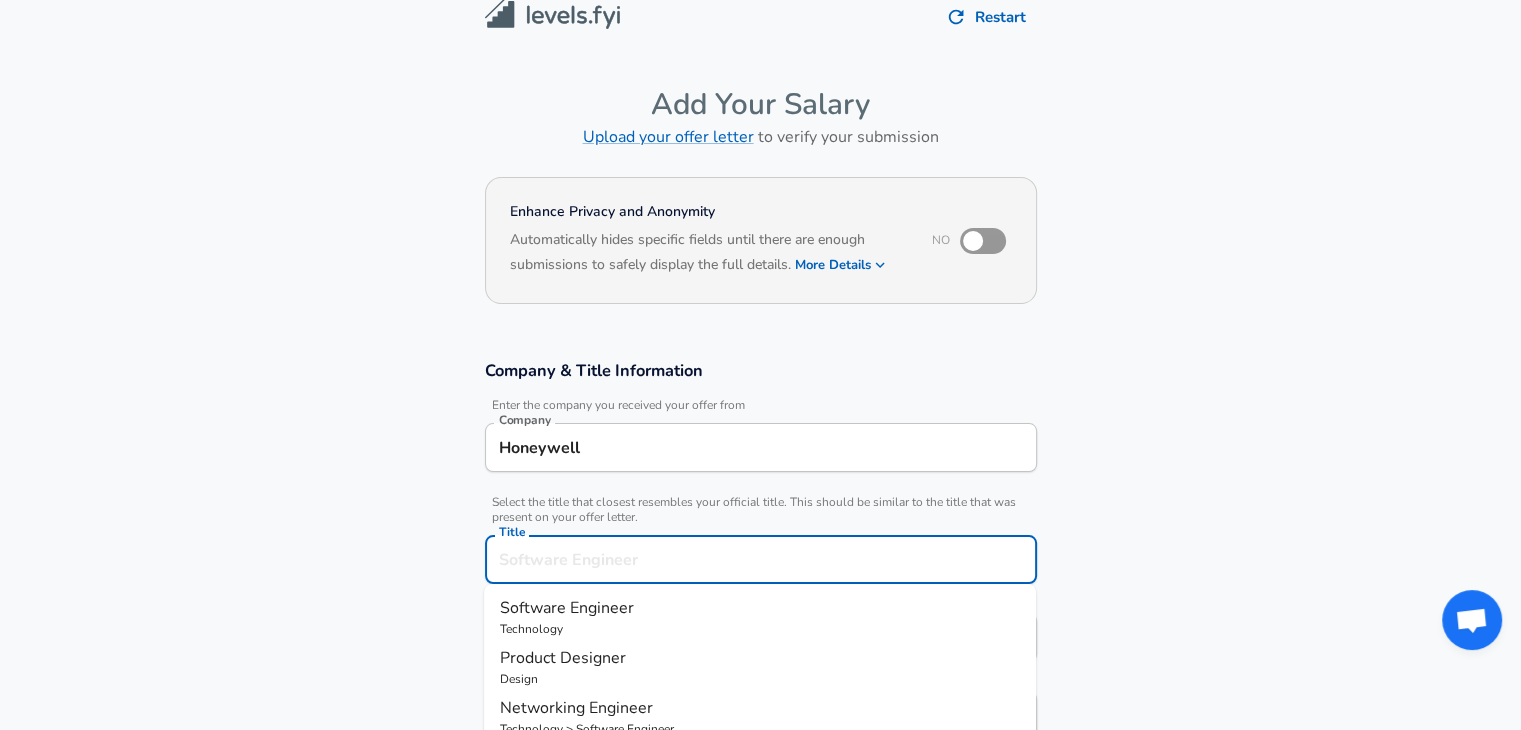 scroll, scrollTop: 60, scrollLeft: 0, axis: vertical 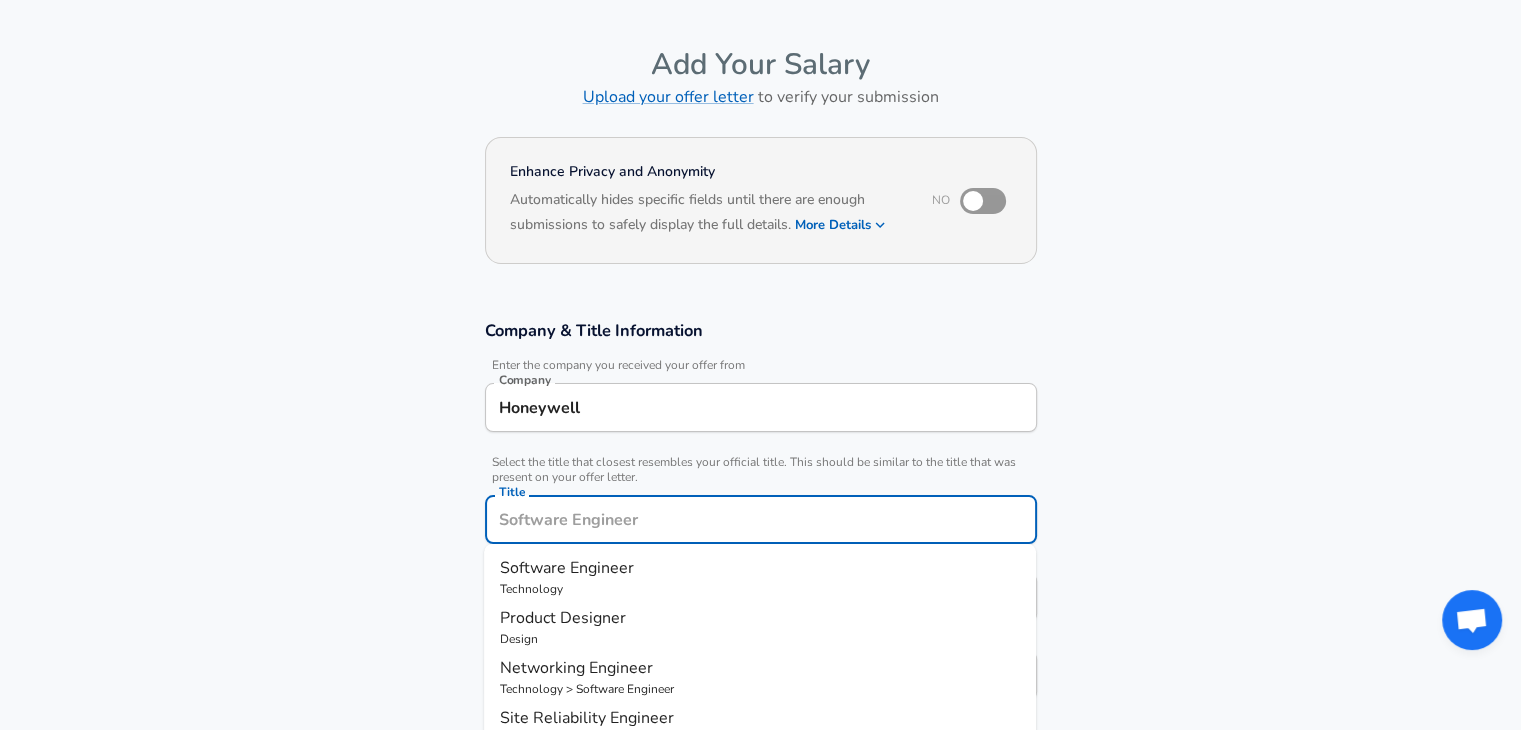 click on "Title" at bounding box center [761, 519] 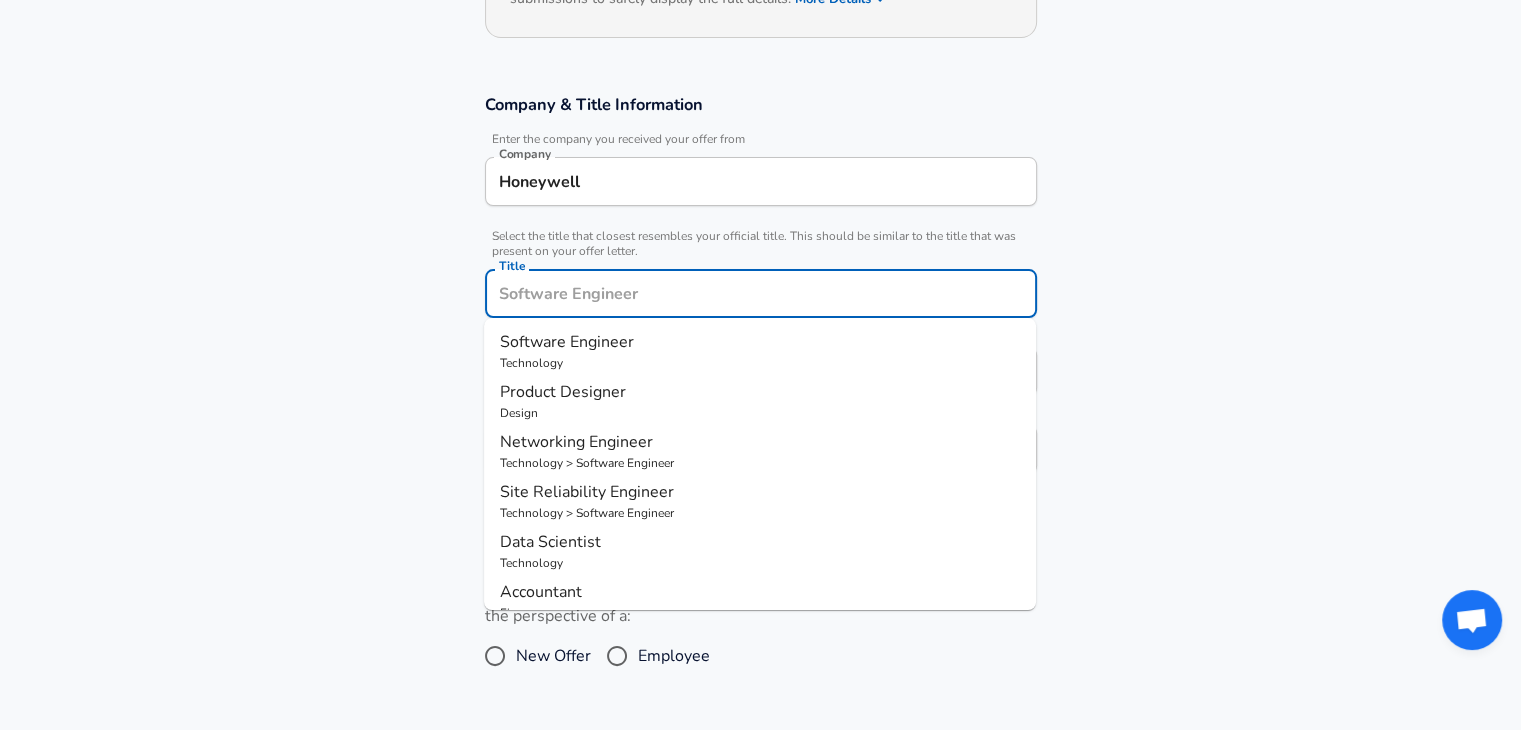 scroll, scrollTop: 300, scrollLeft: 0, axis: vertical 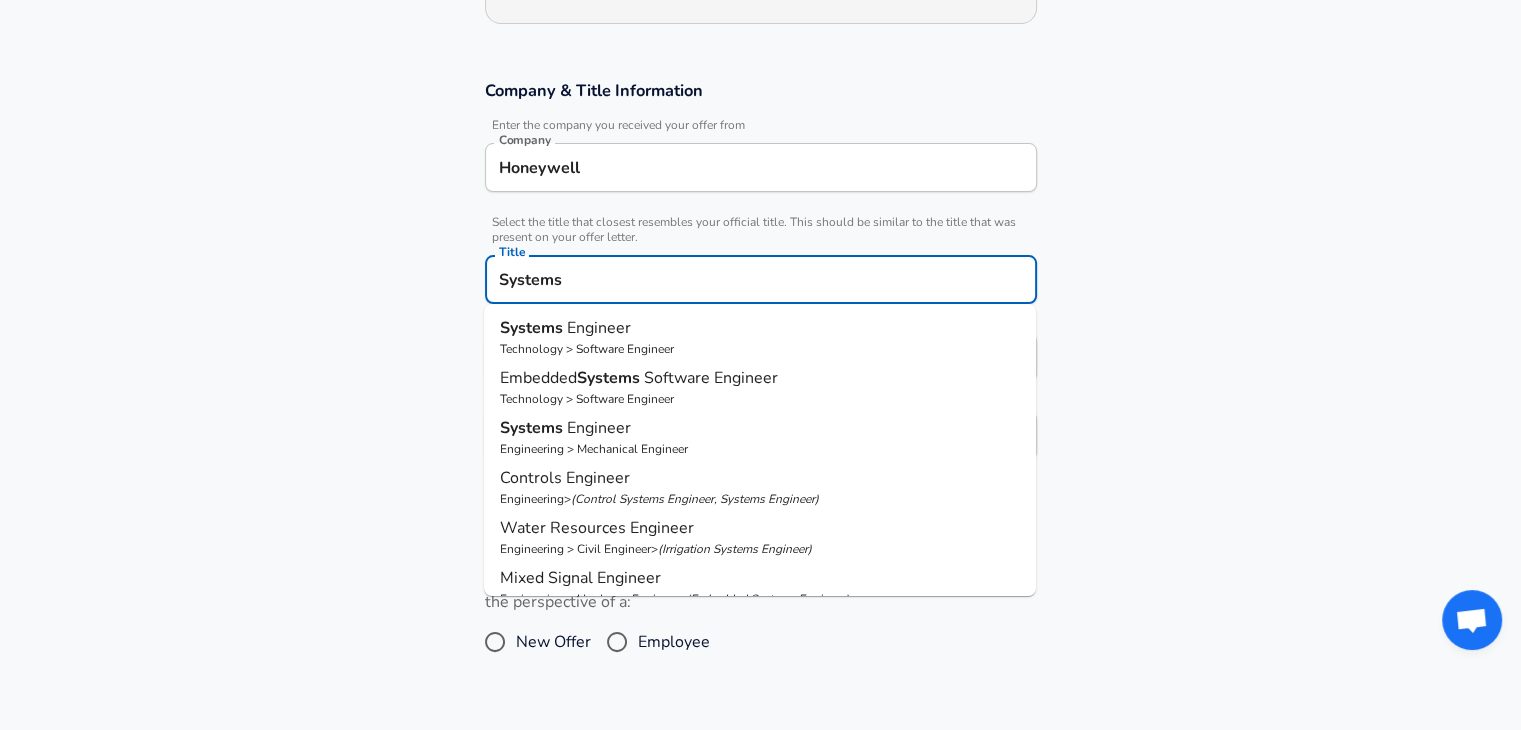click on "Systems" at bounding box center (533, 328) 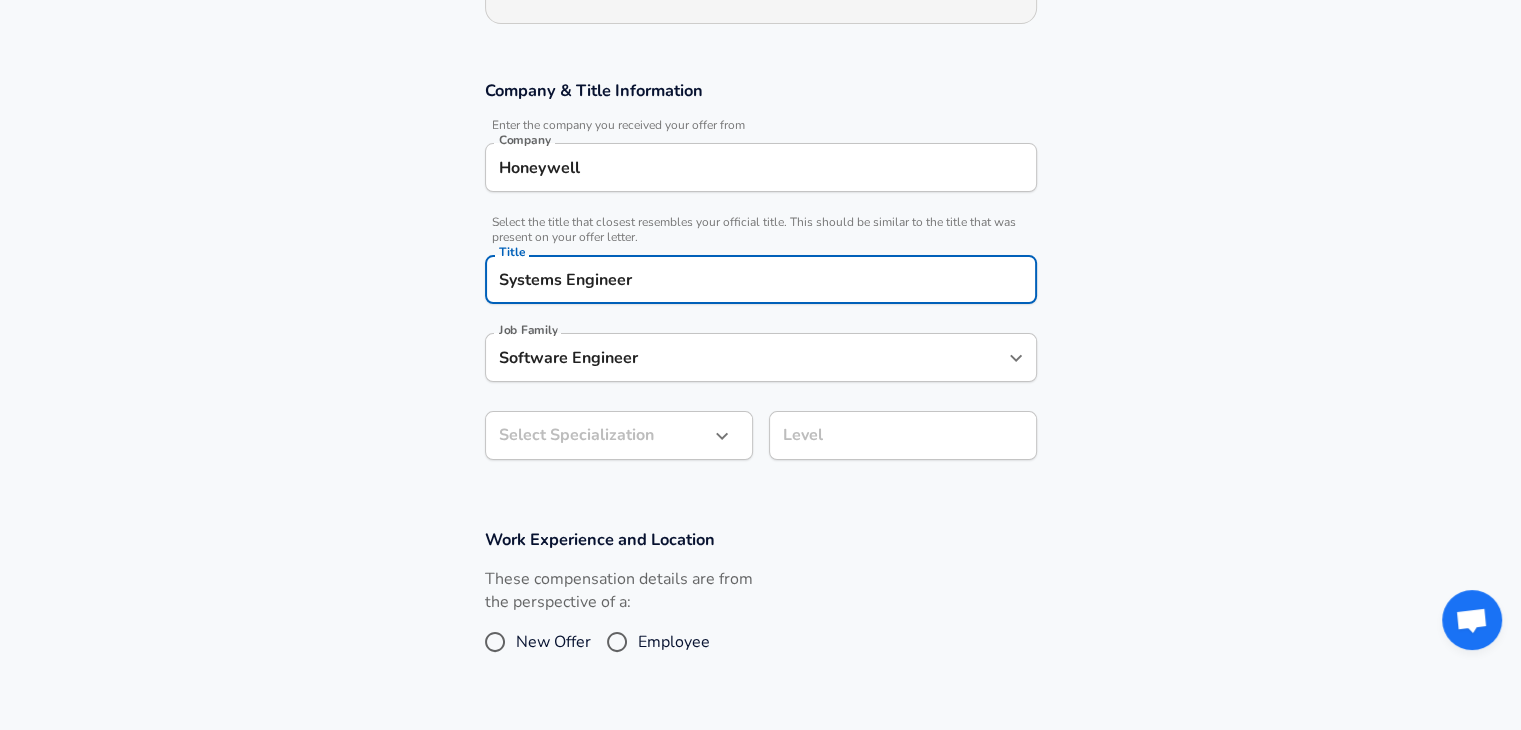 type on "Systems Engineer" 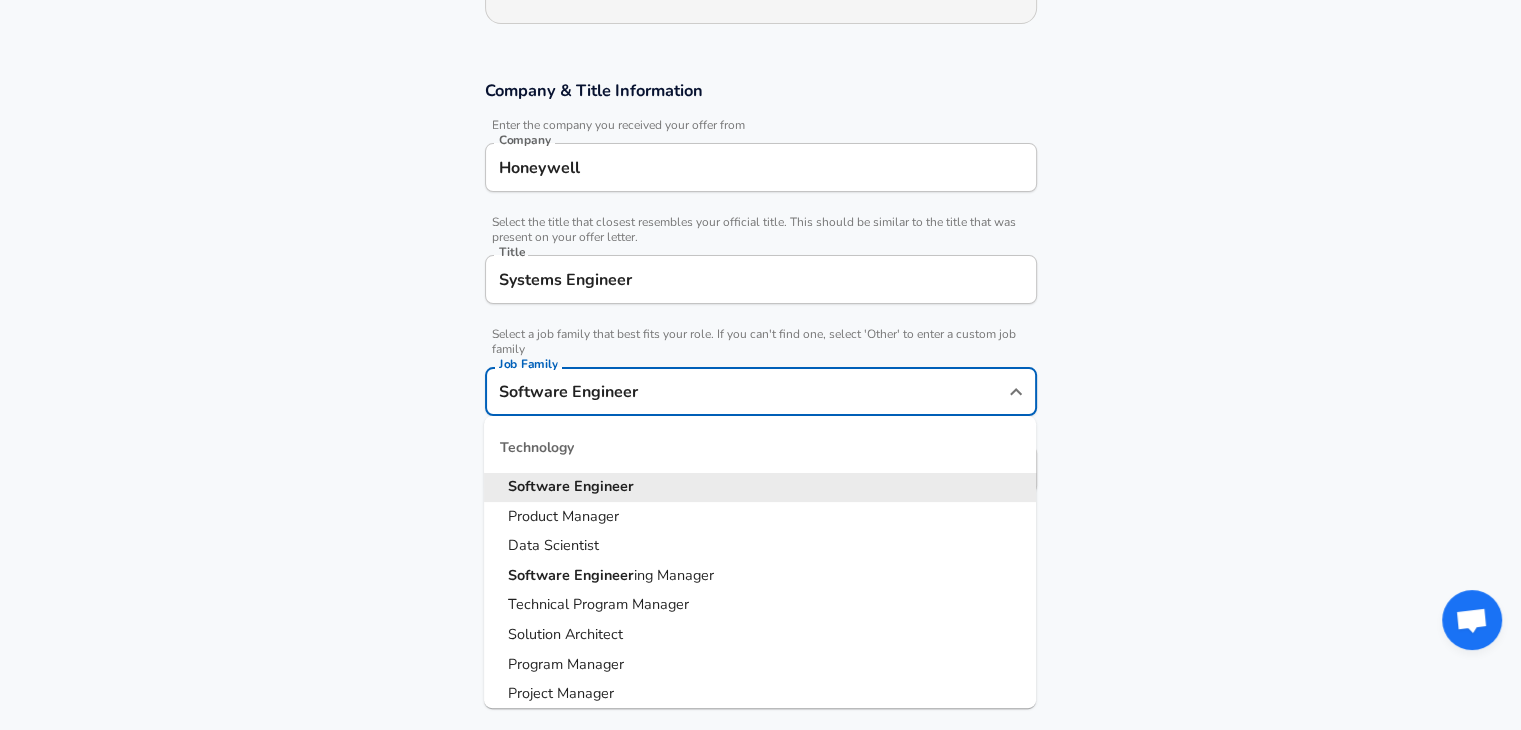scroll, scrollTop: 340, scrollLeft: 0, axis: vertical 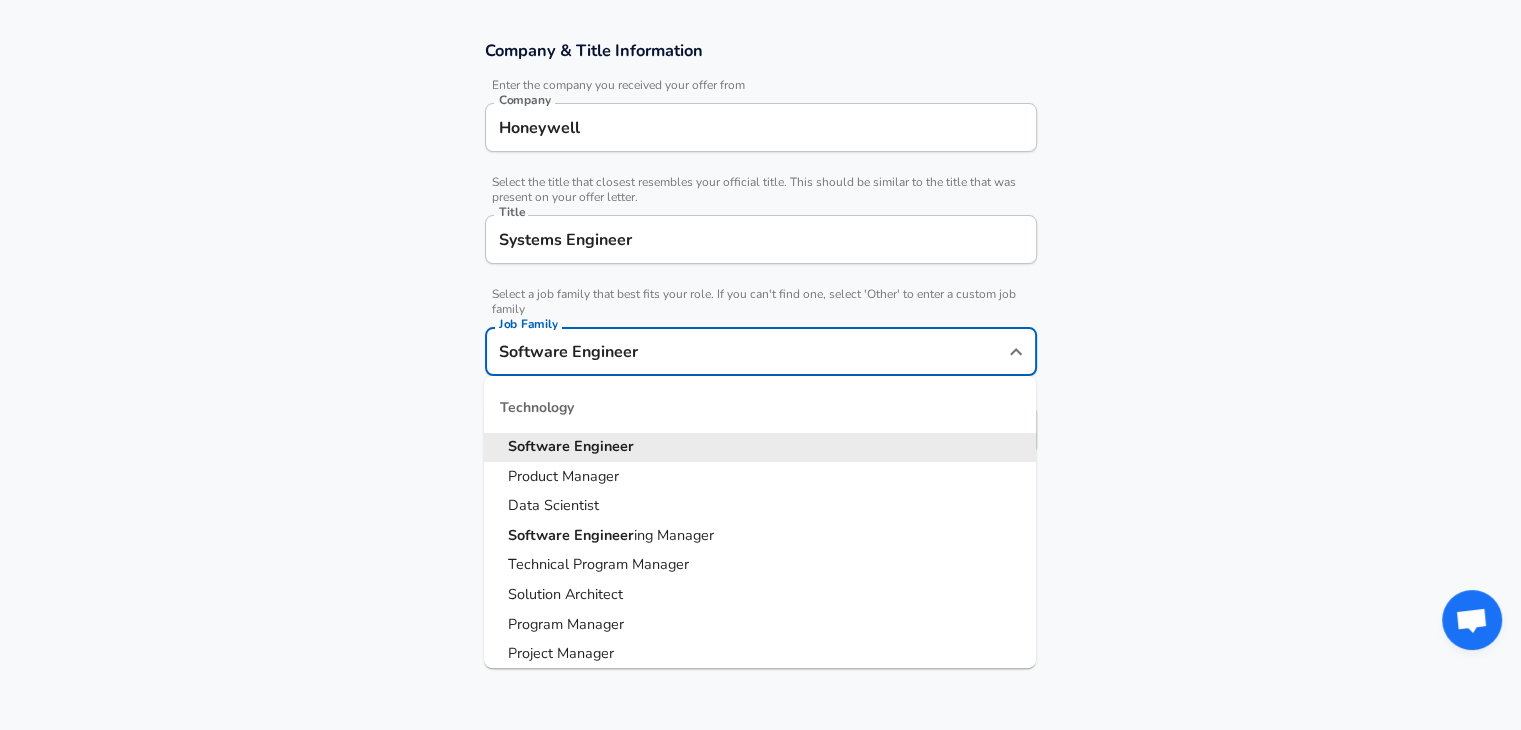 click on "Software Engineer" at bounding box center (746, 351) 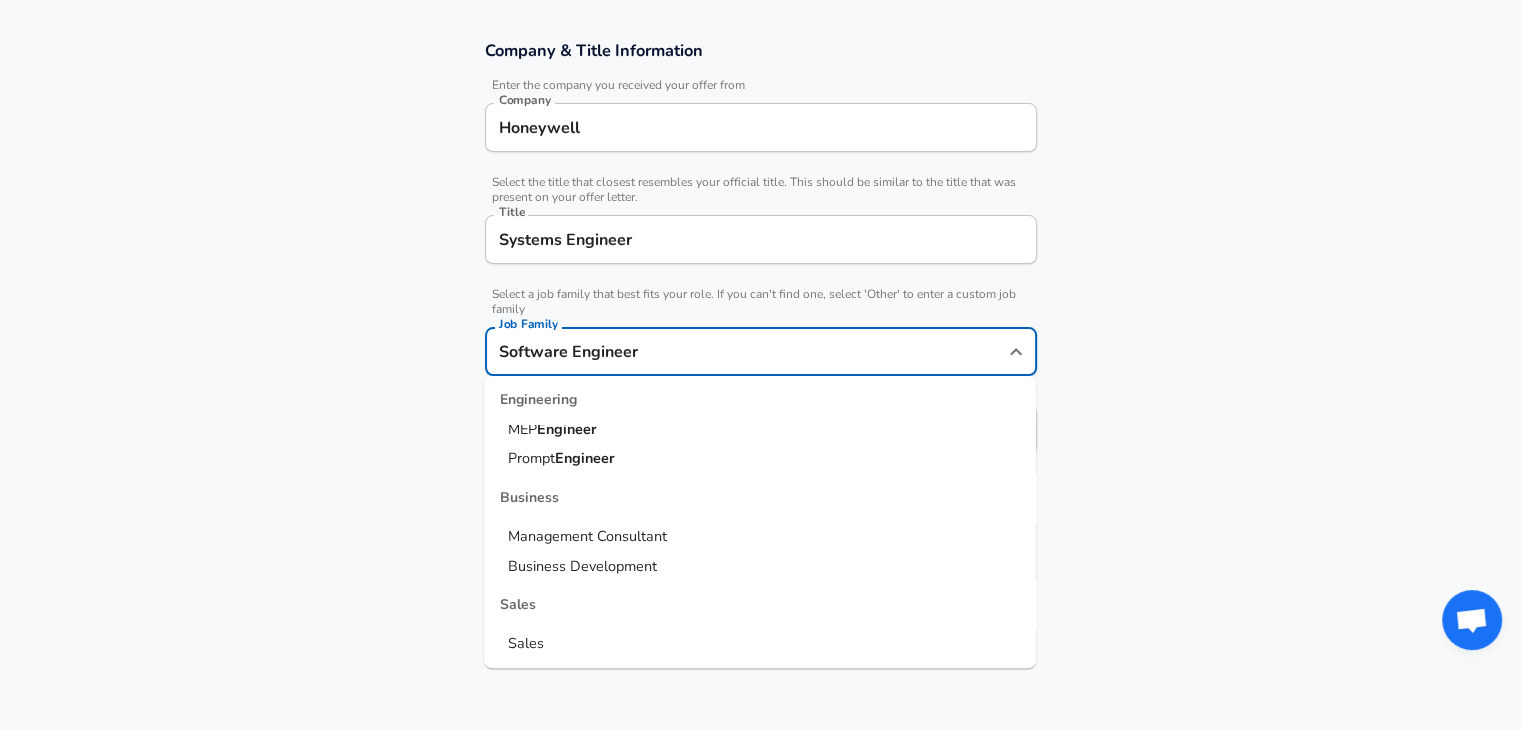 scroll, scrollTop: 696, scrollLeft: 0, axis: vertical 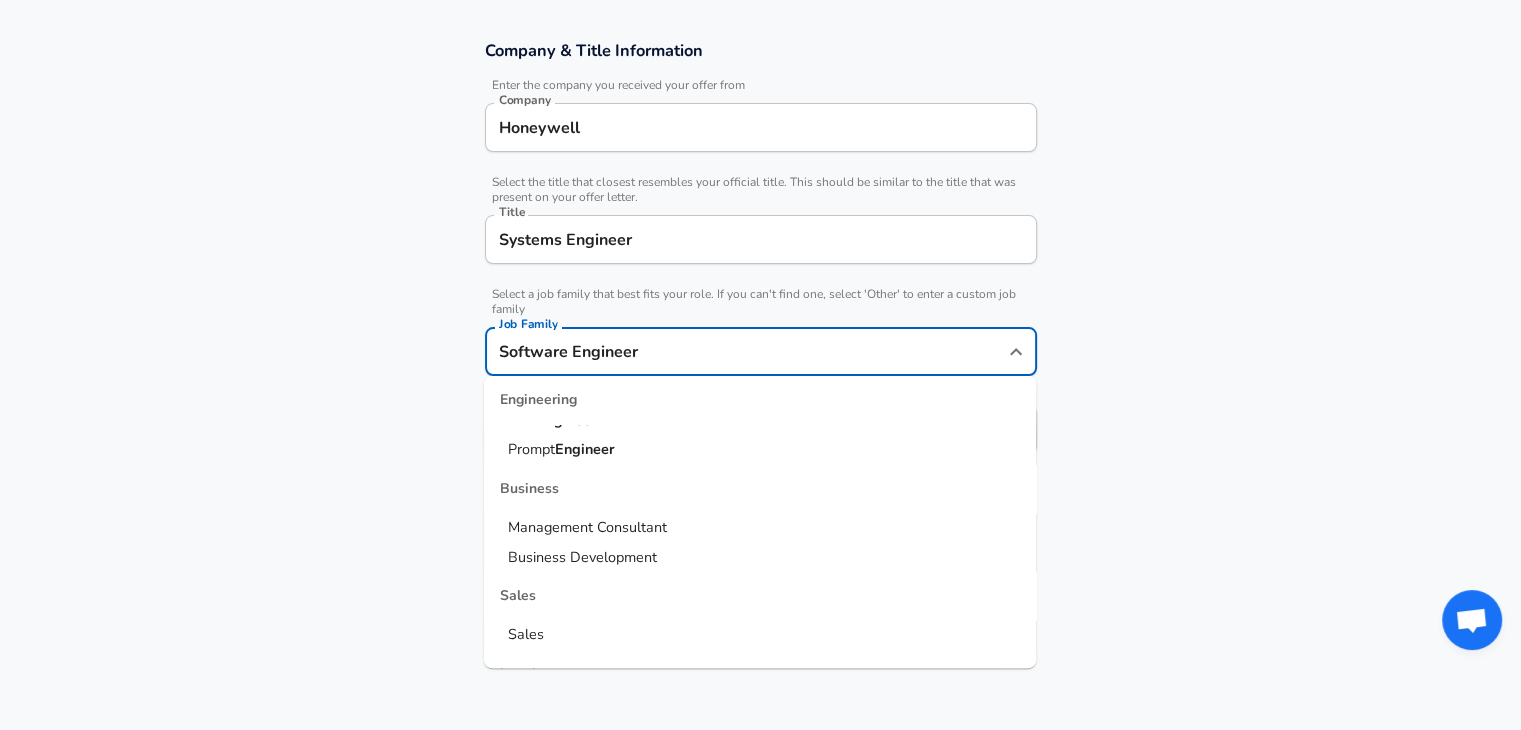 click on "Software Engineer" at bounding box center (746, 351) 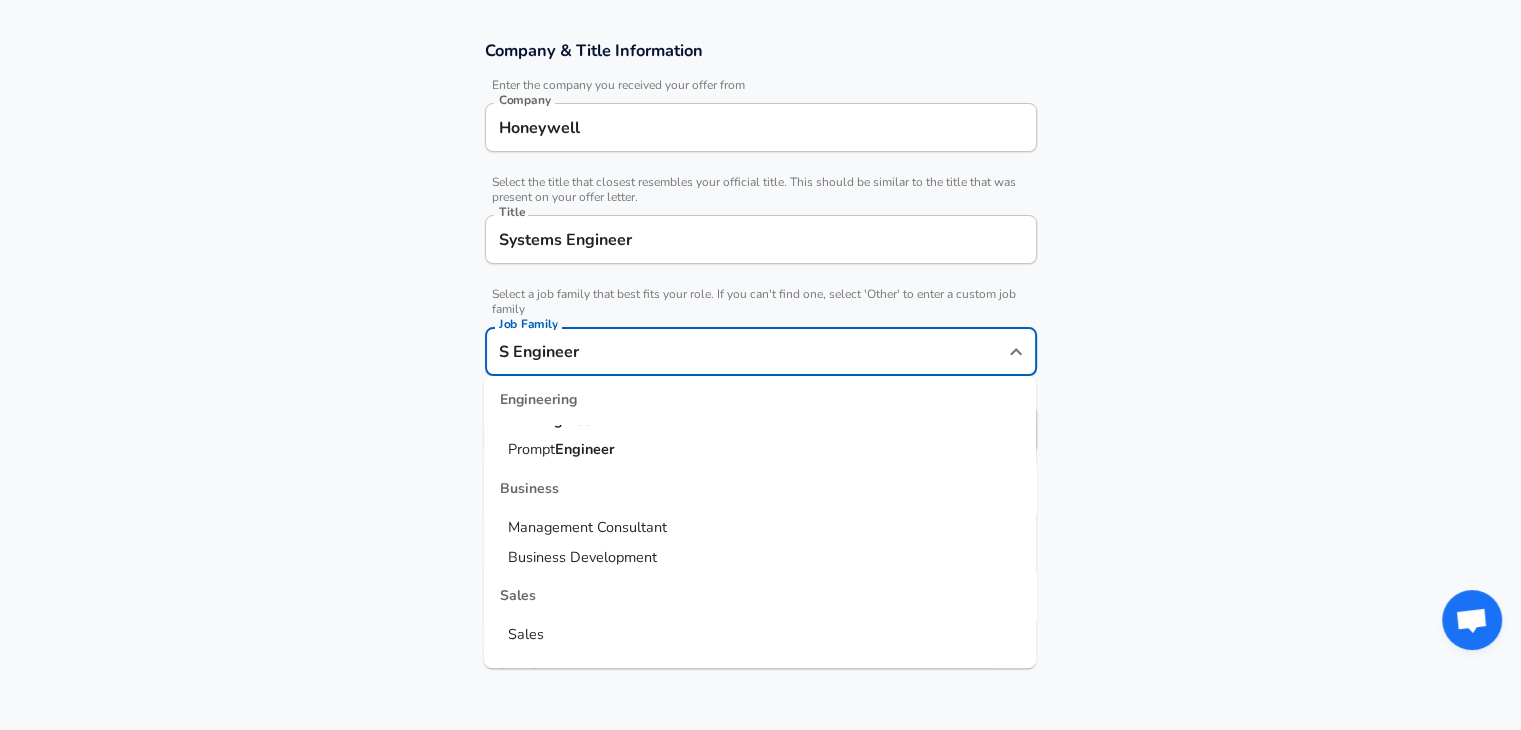 scroll, scrollTop: 0, scrollLeft: 0, axis: both 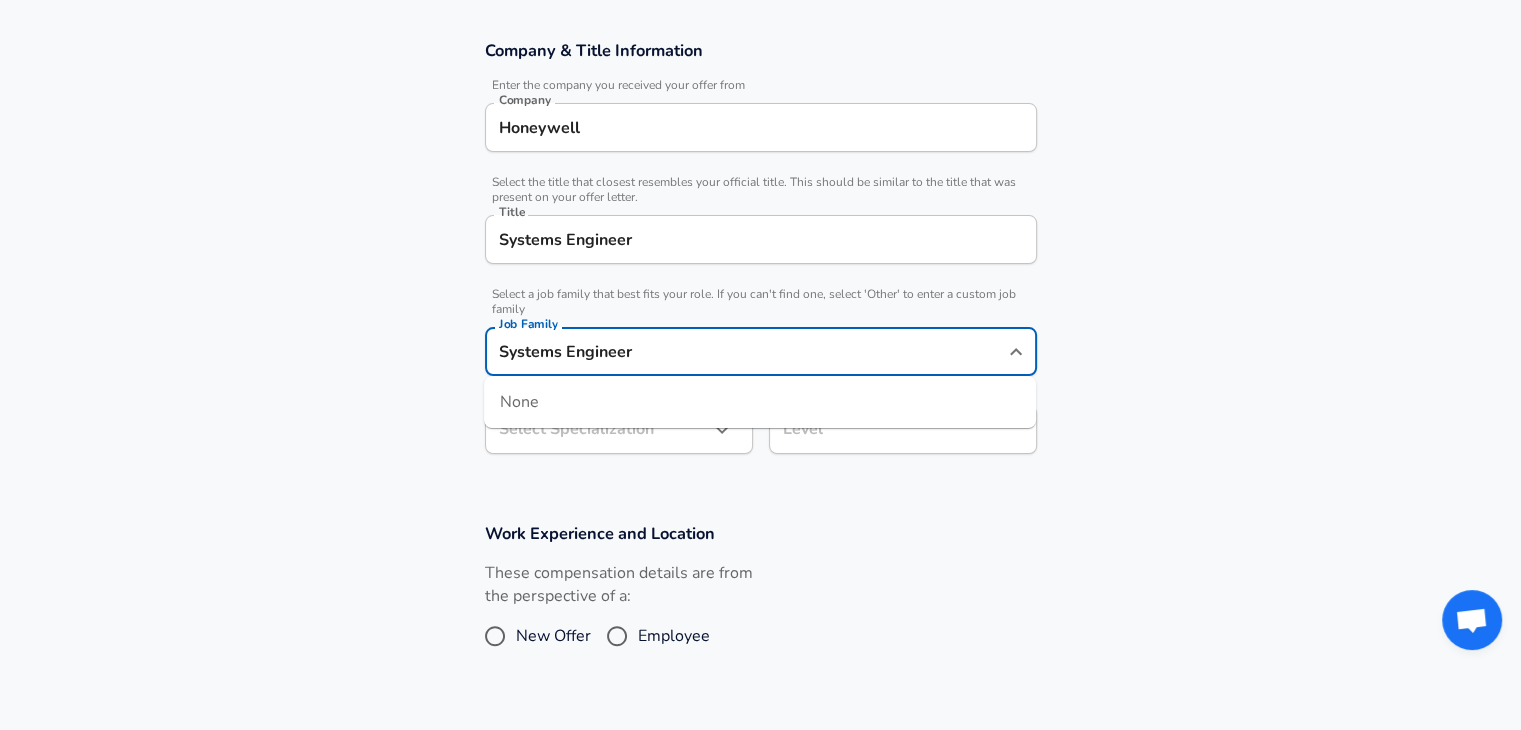 type on "Systems Engineer" 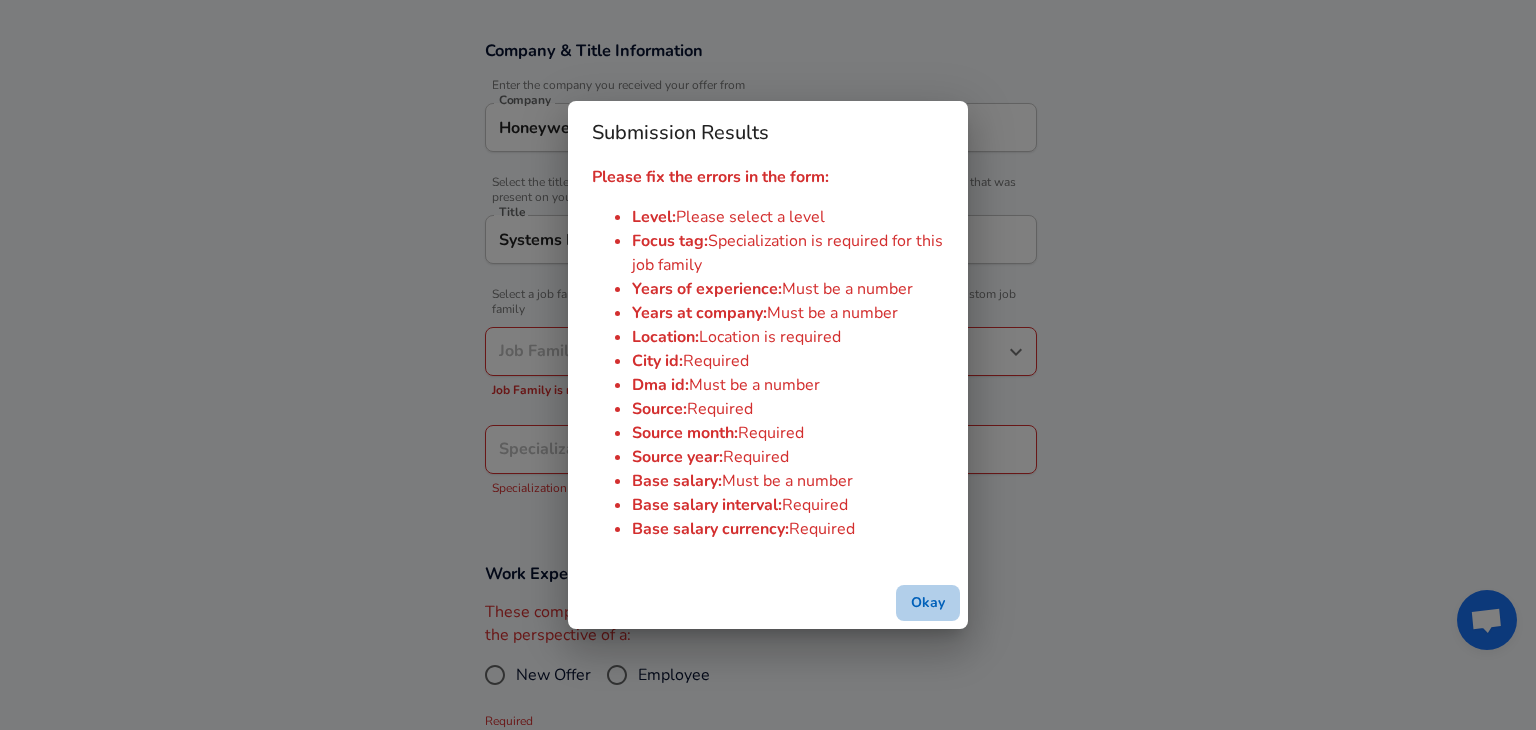 click on "Okay" at bounding box center (928, 603) 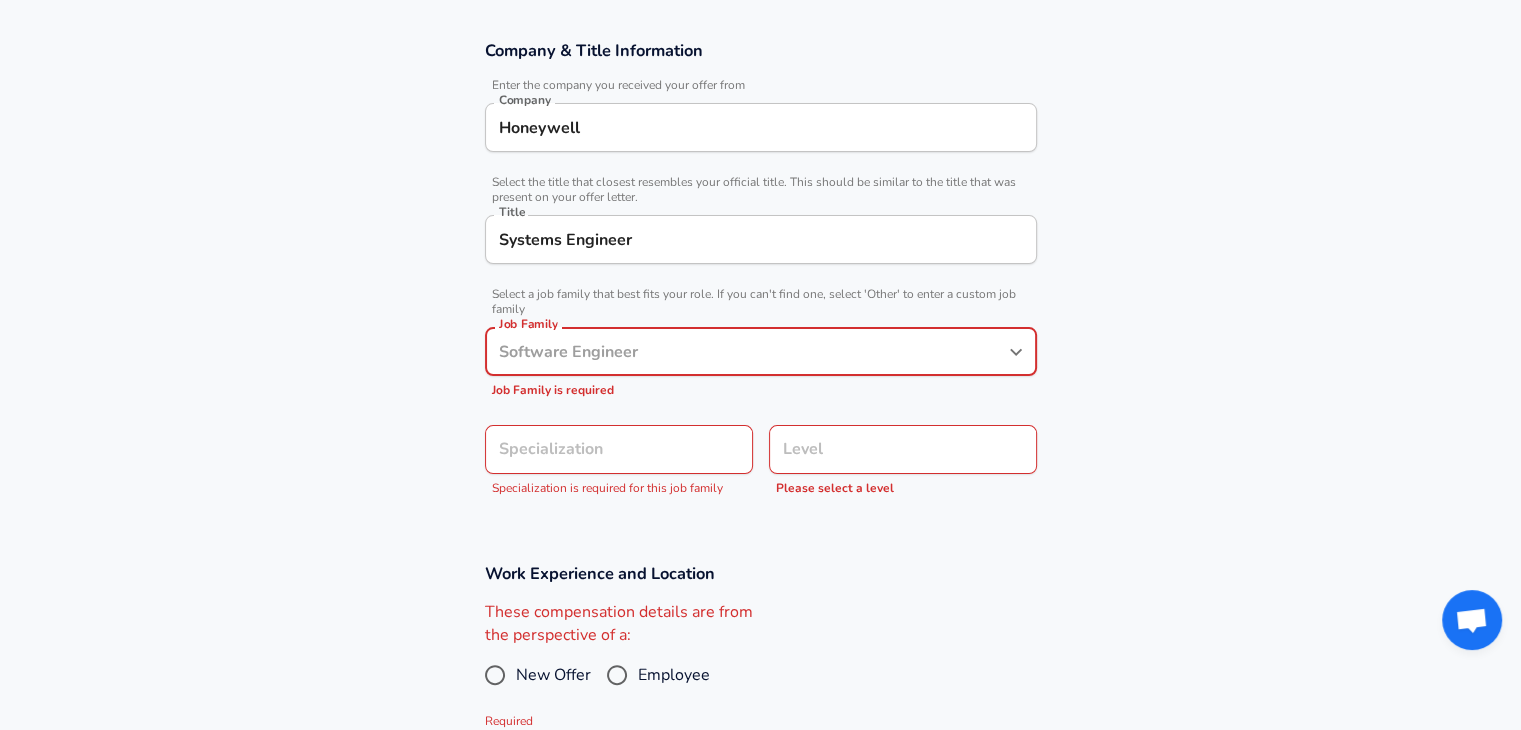 click on "Job Family" at bounding box center [746, 351] 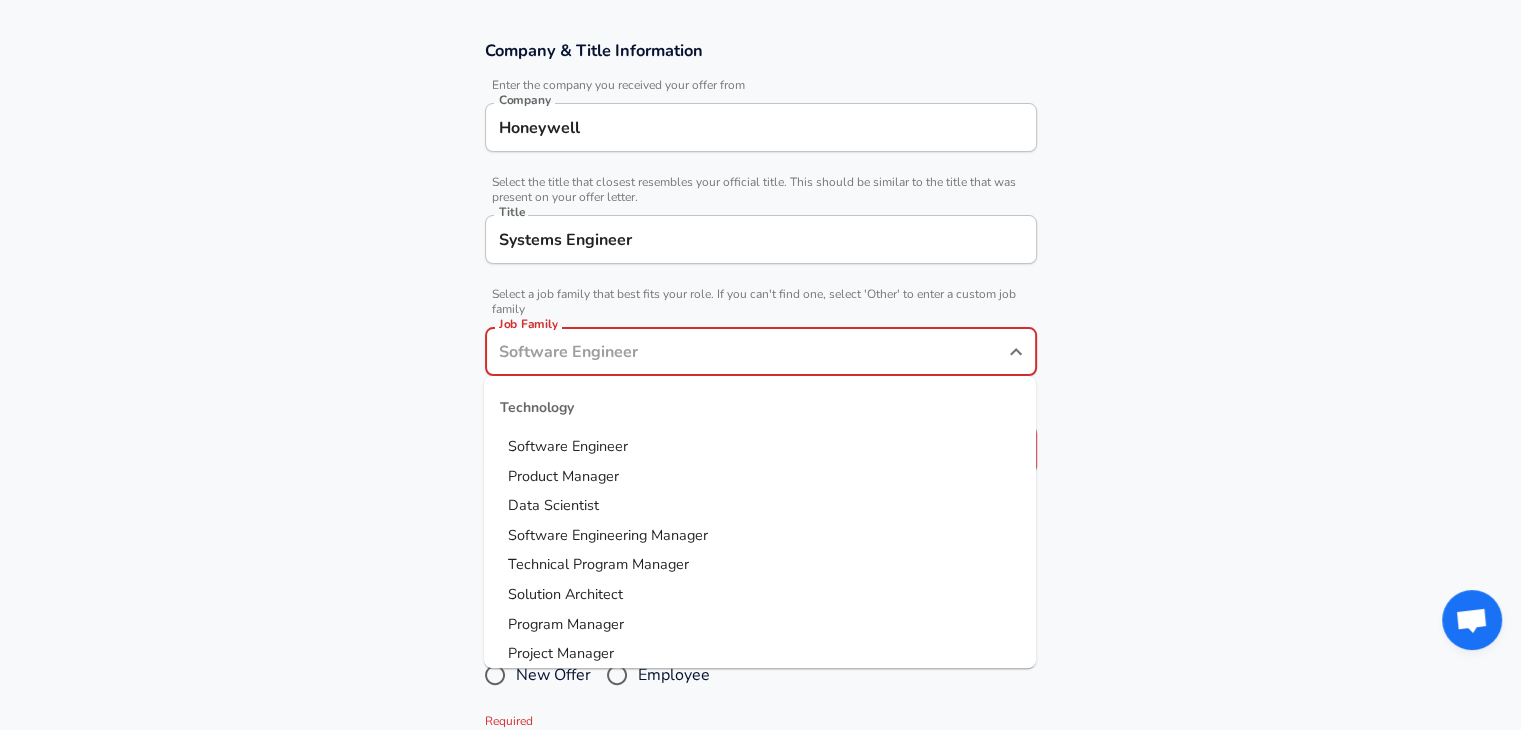 click on "Software Engineer" at bounding box center (760, 447) 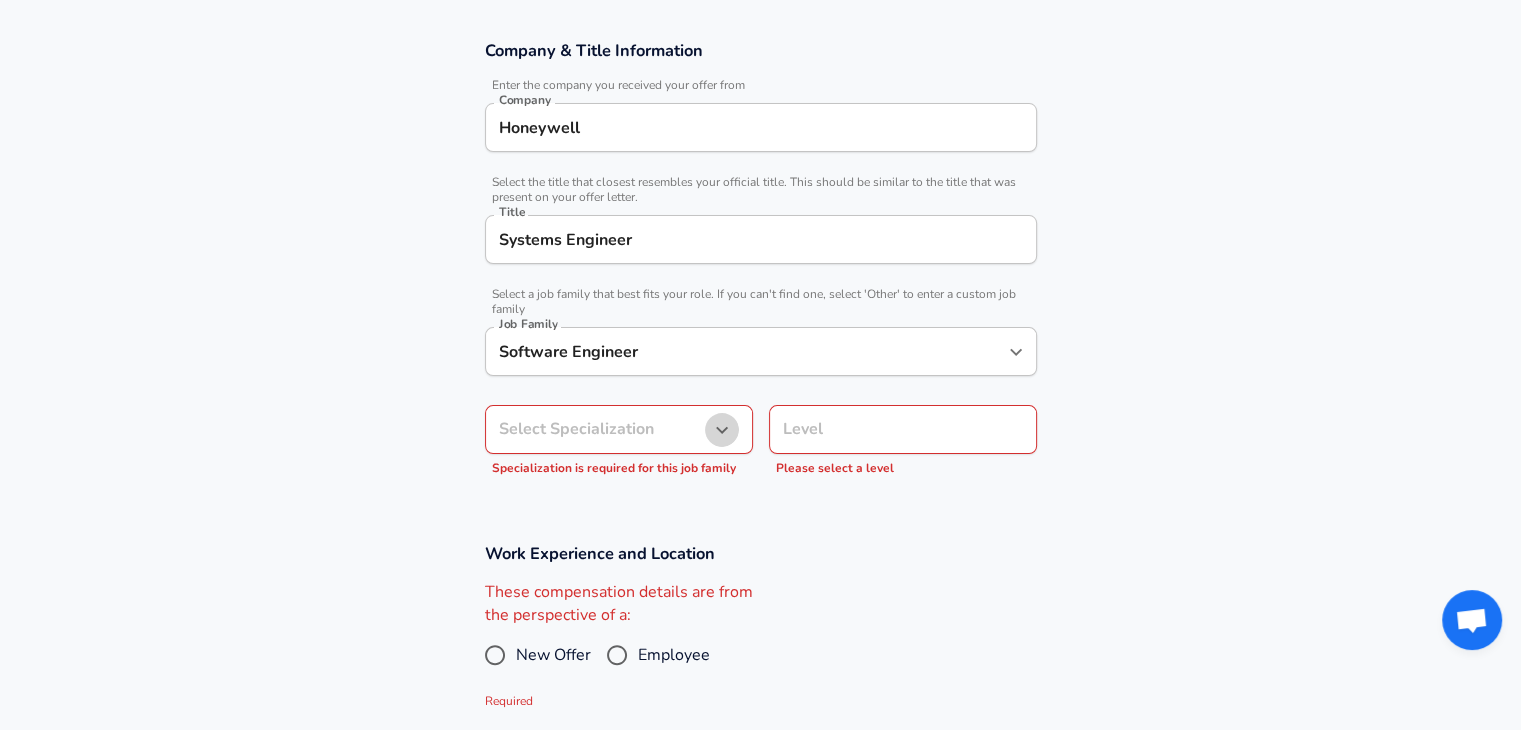 click 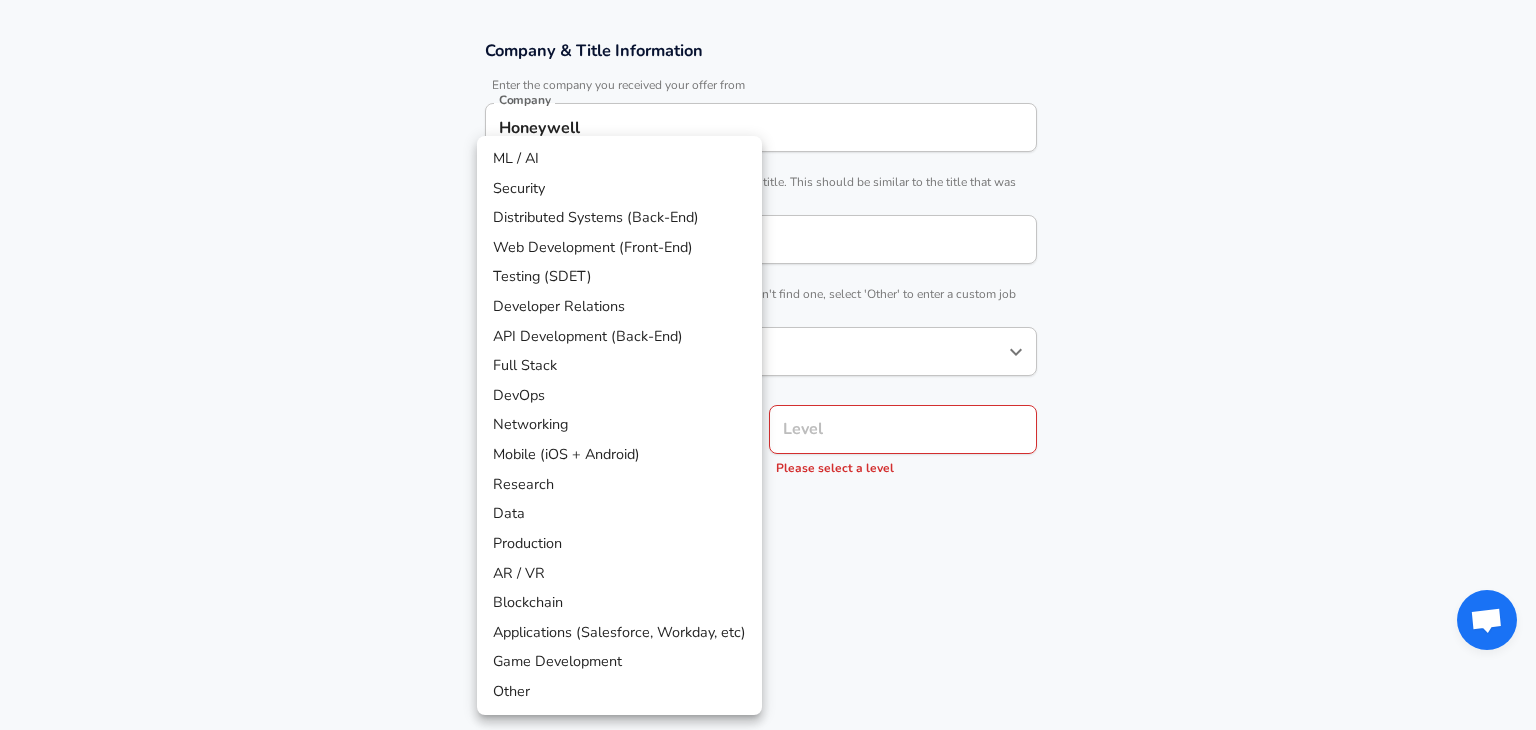 click at bounding box center (768, 365) 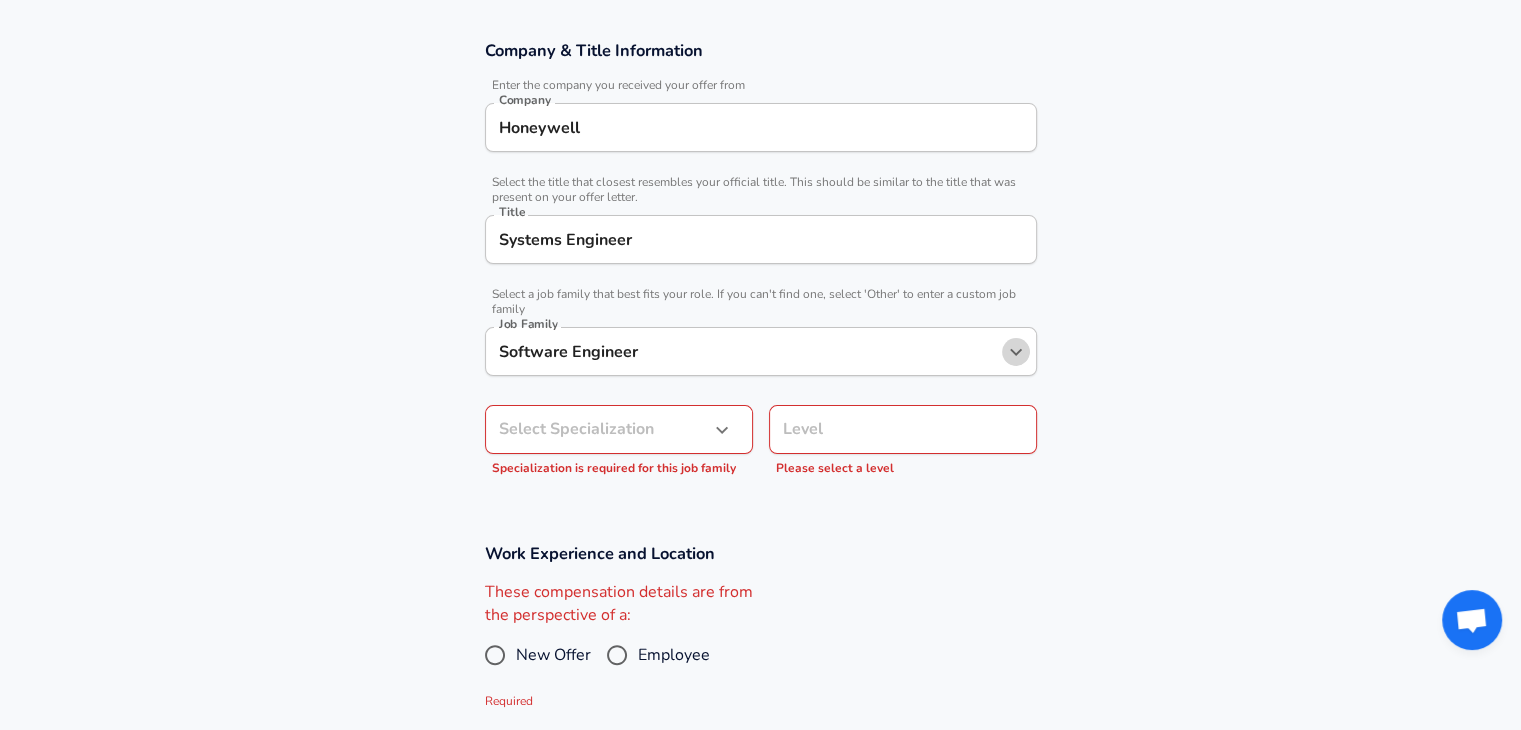 click 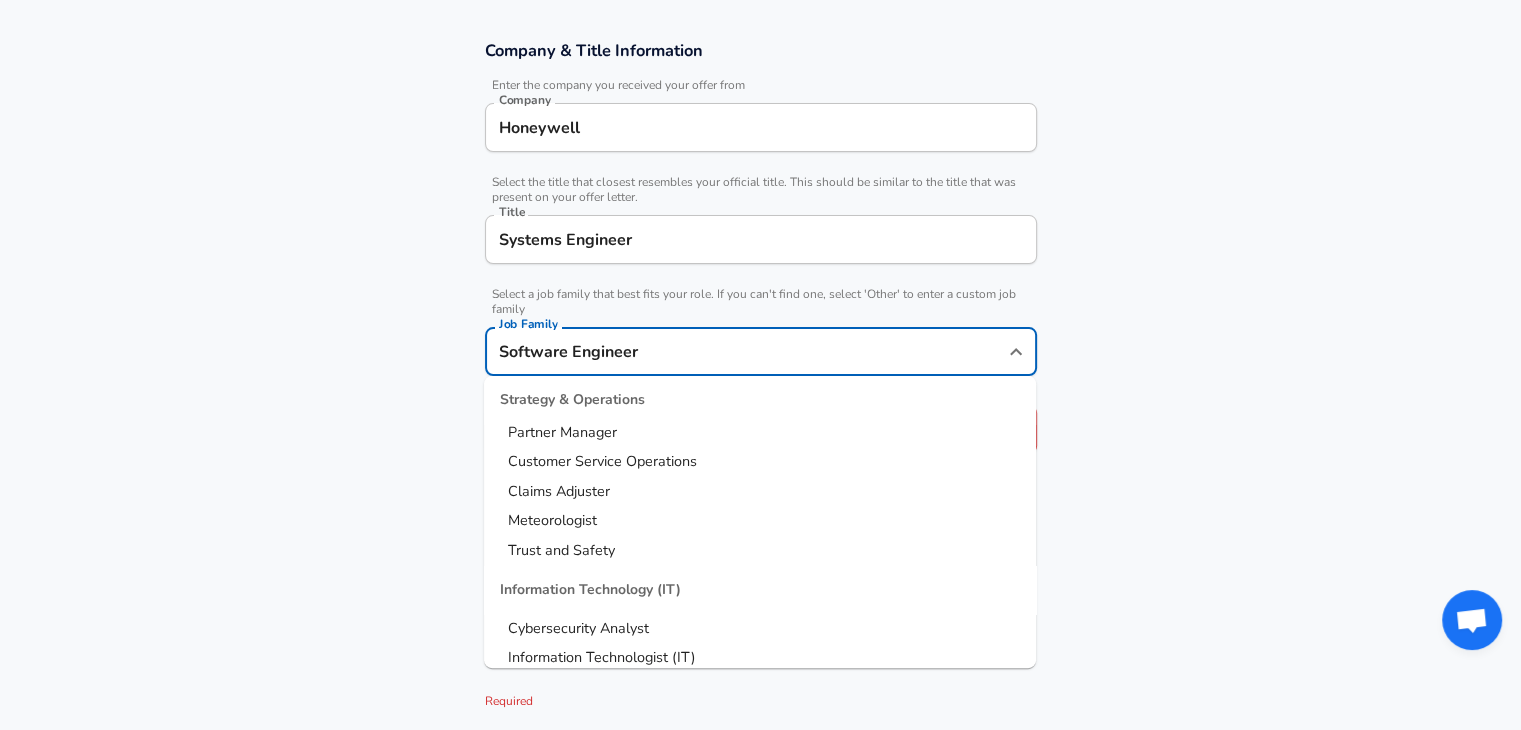 scroll, scrollTop: 2700, scrollLeft: 0, axis: vertical 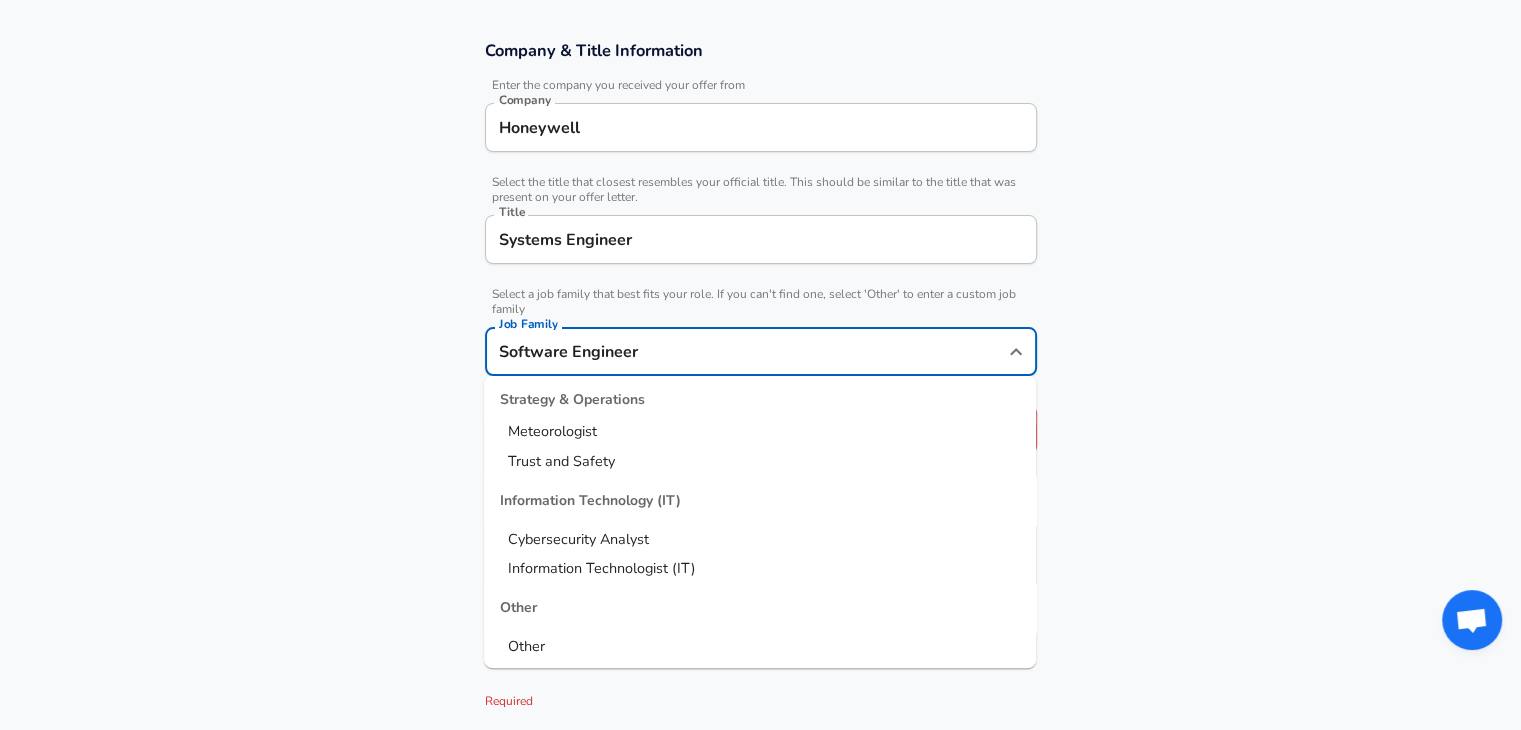 click on "Other" at bounding box center (760, 608) 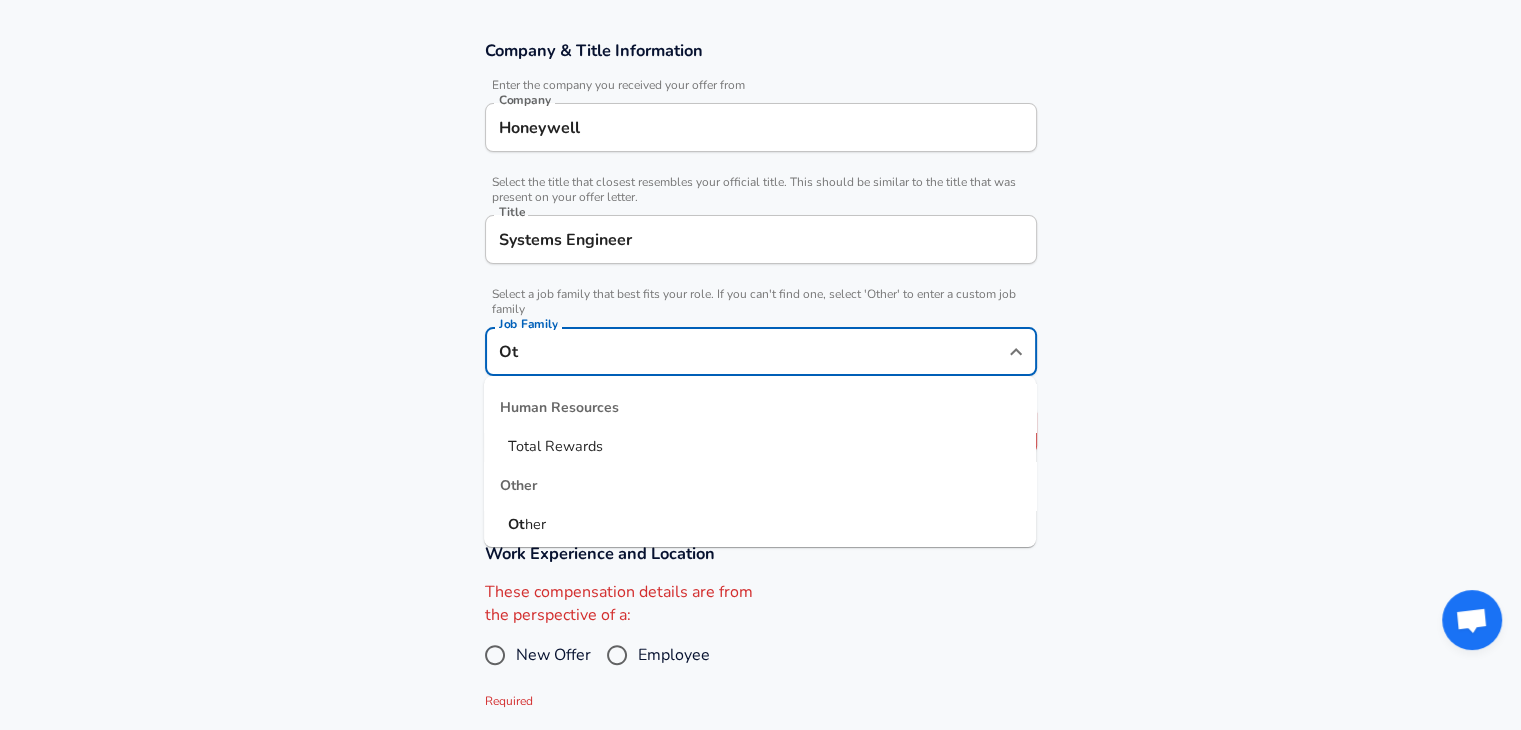 scroll, scrollTop: 0, scrollLeft: 0, axis: both 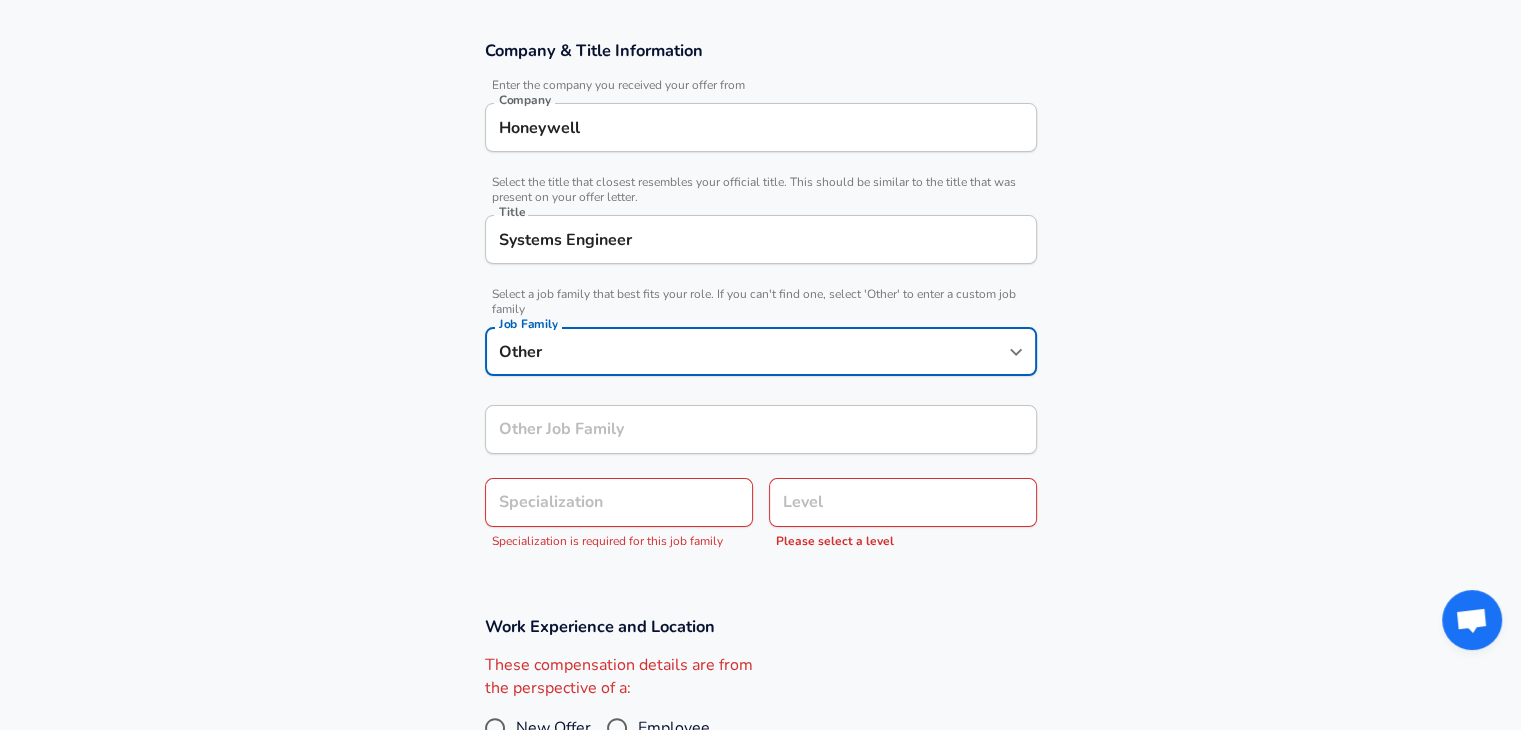 type on "Other" 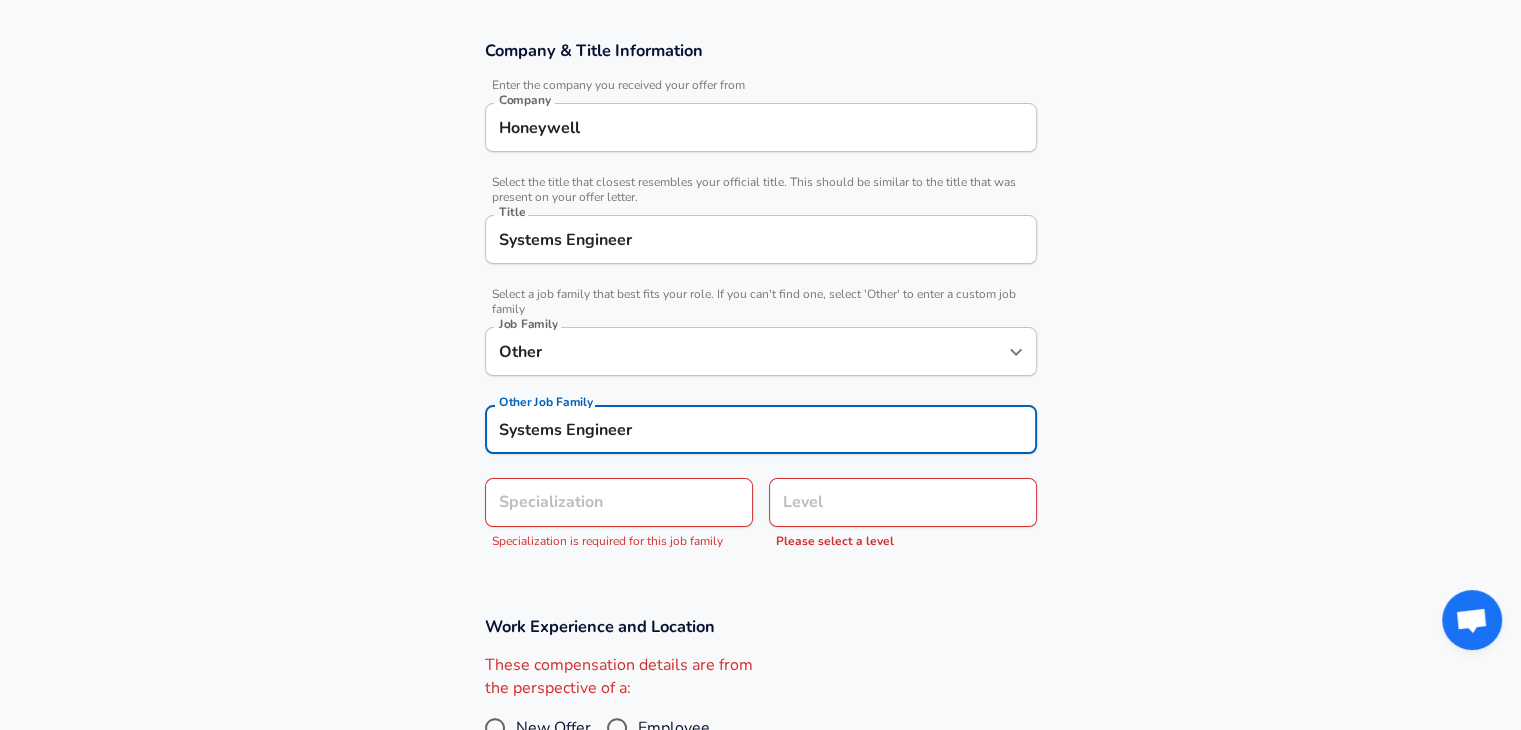 type on "Systems Engineer" 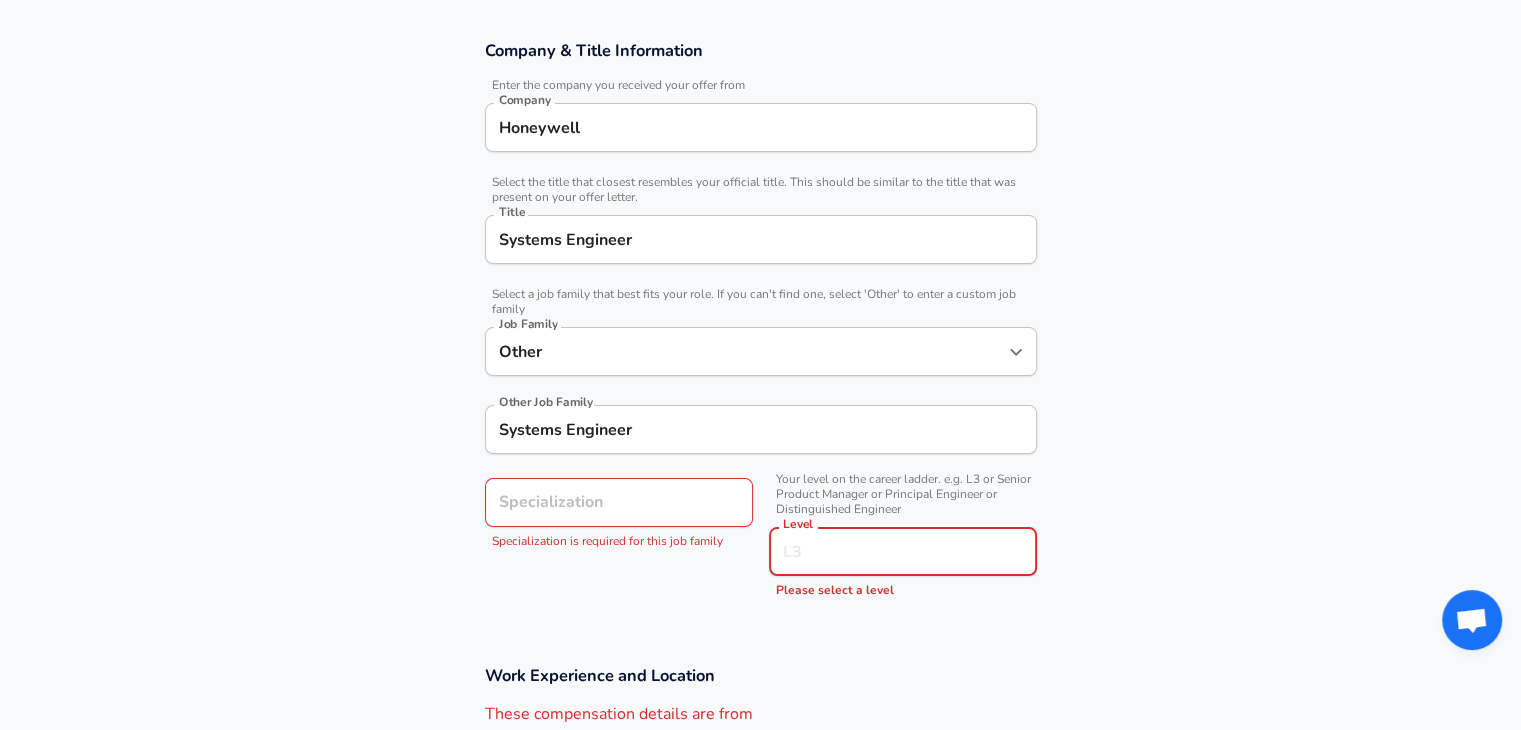 scroll, scrollTop: 380, scrollLeft: 0, axis: vertical 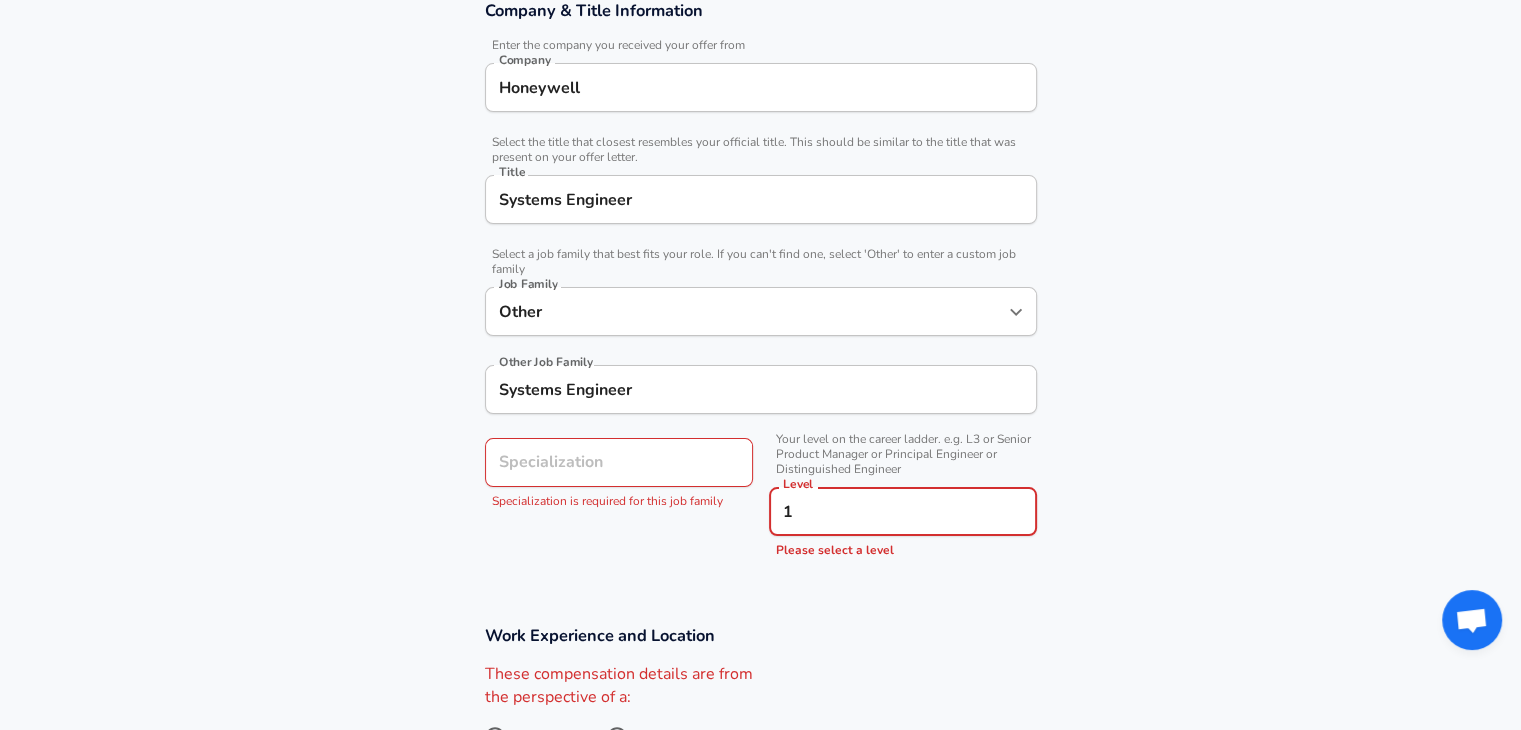 type on "1" 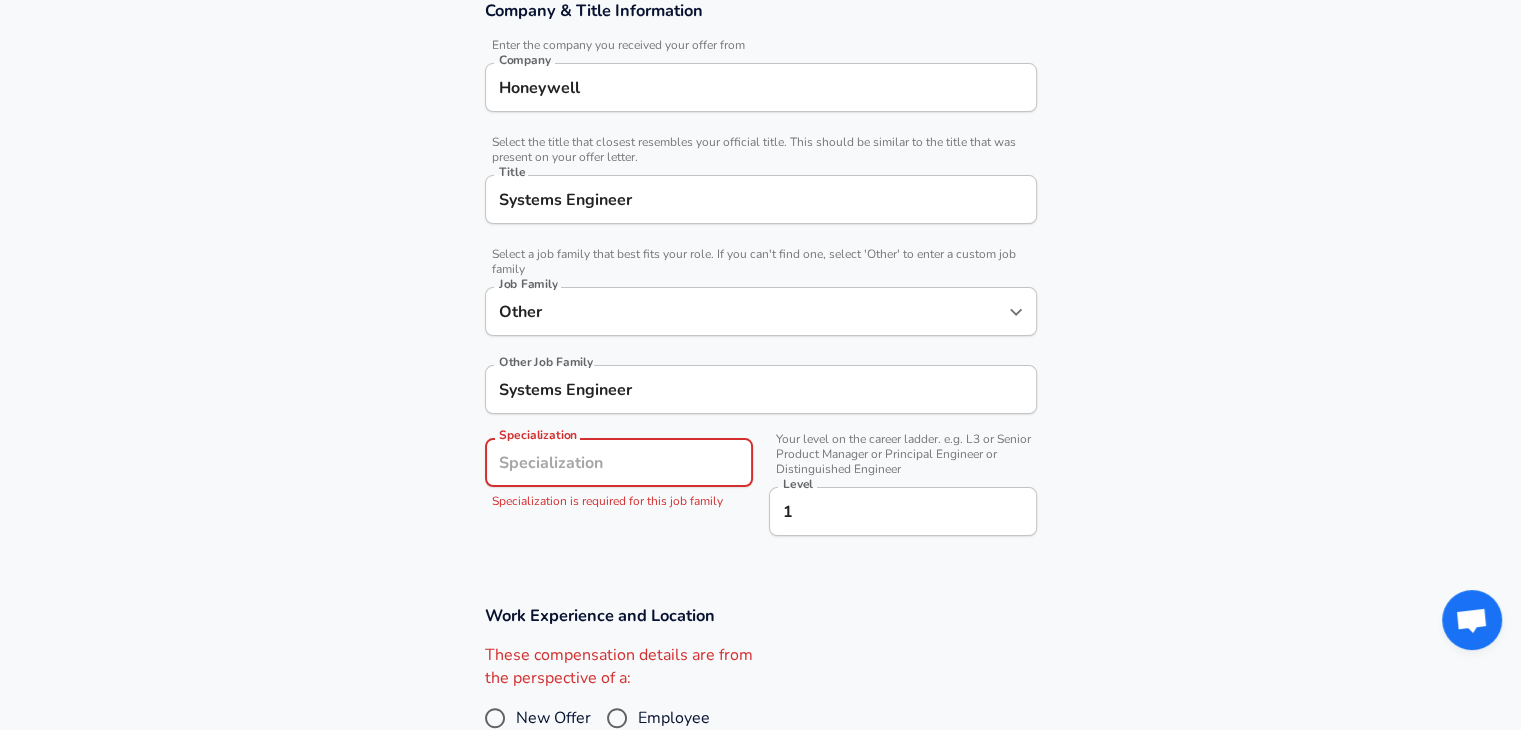 scroll, scrollTop: 440, scrollLeft: 0, axis: vertical 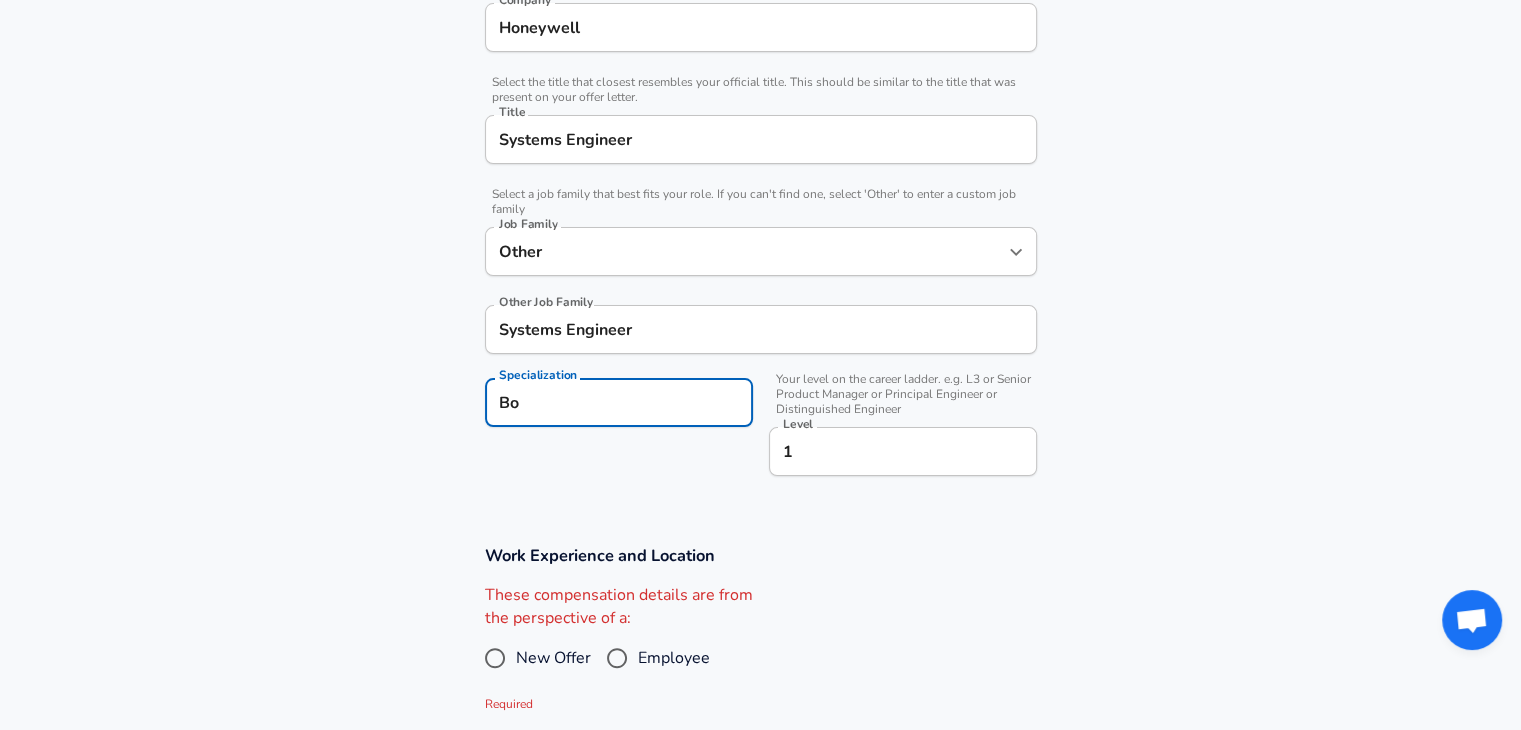 type on "B" 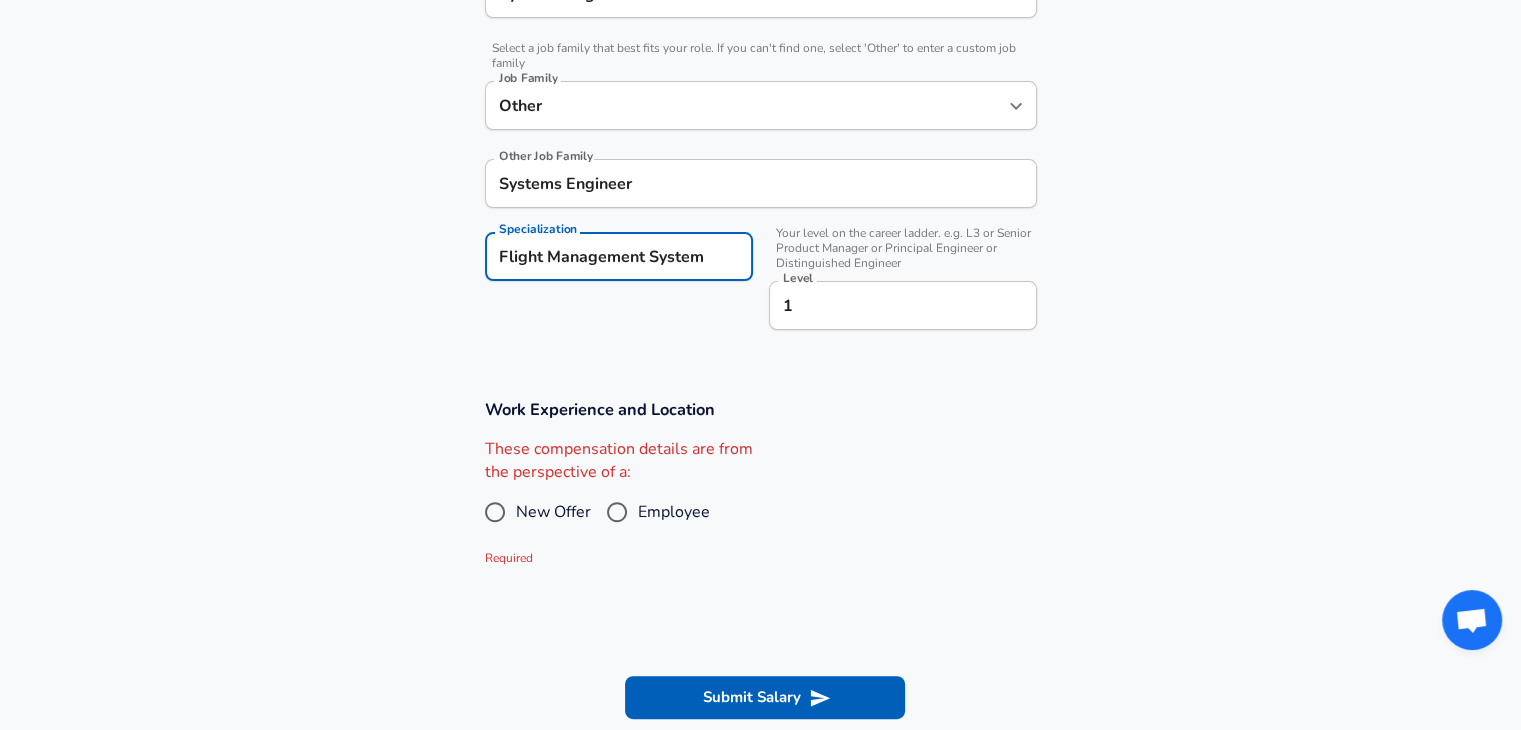 scroll, scrollTop: 584, scrollLeft: 0, axis: vertical 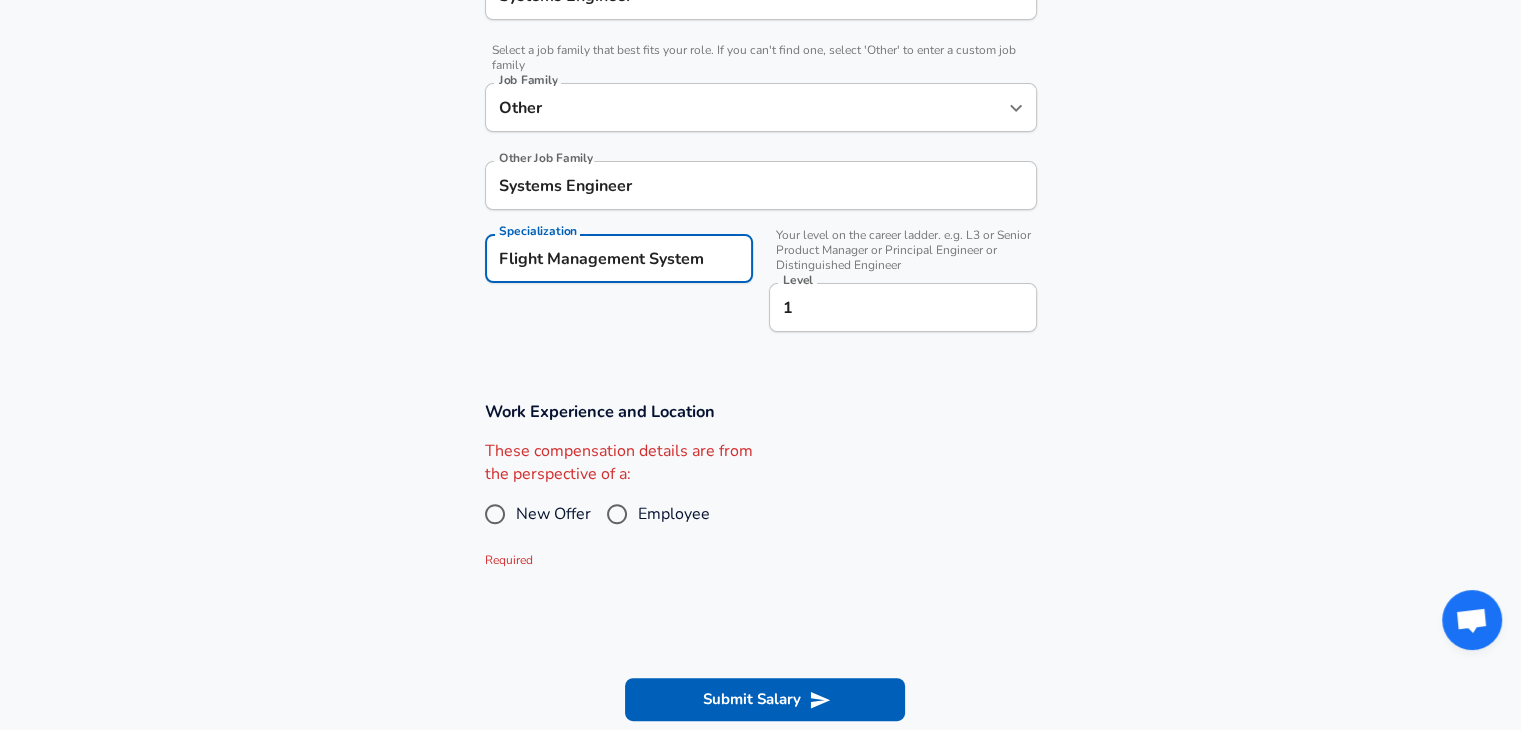 type on "Flight Management System" 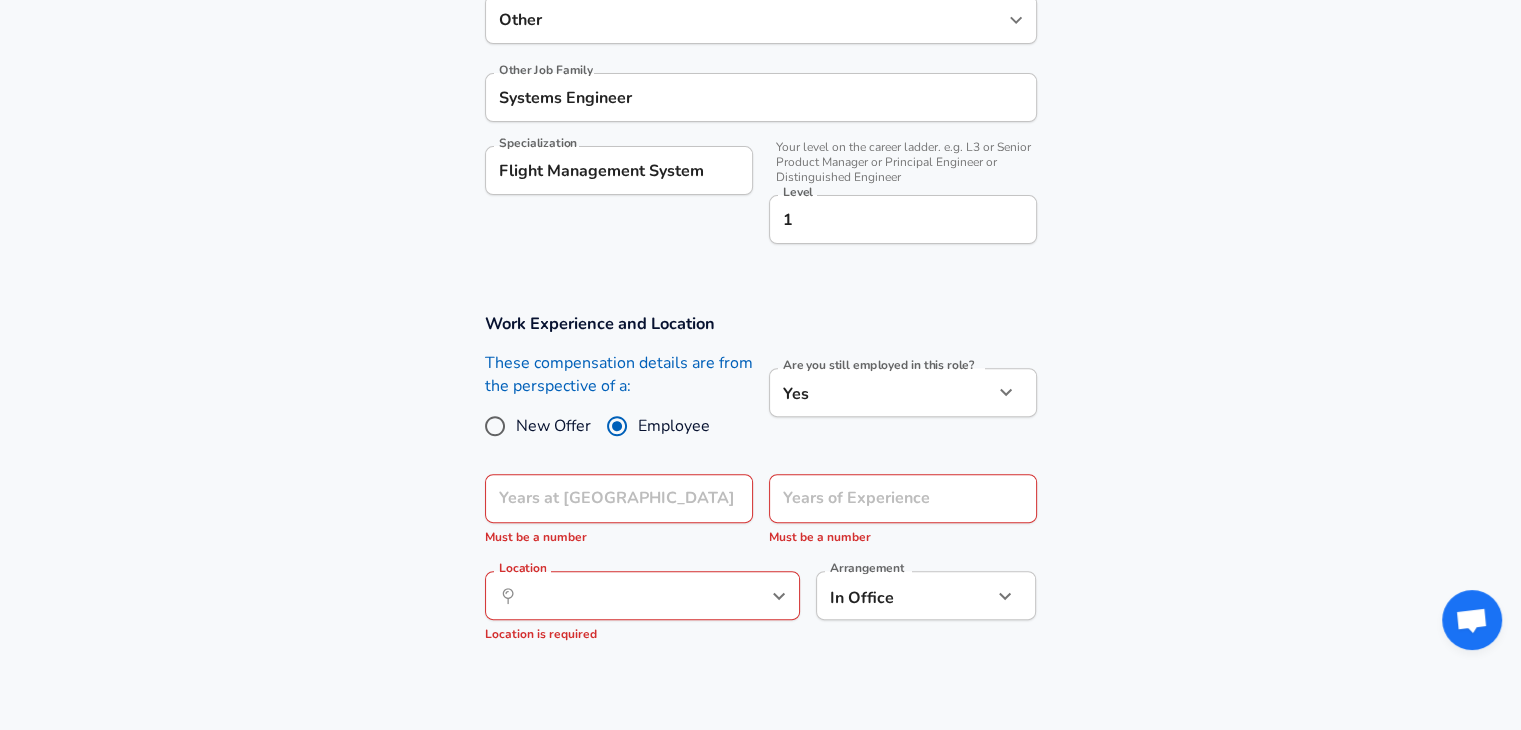 scroll, scrollTop: 672, scrollLeft: 0, axis: vertical 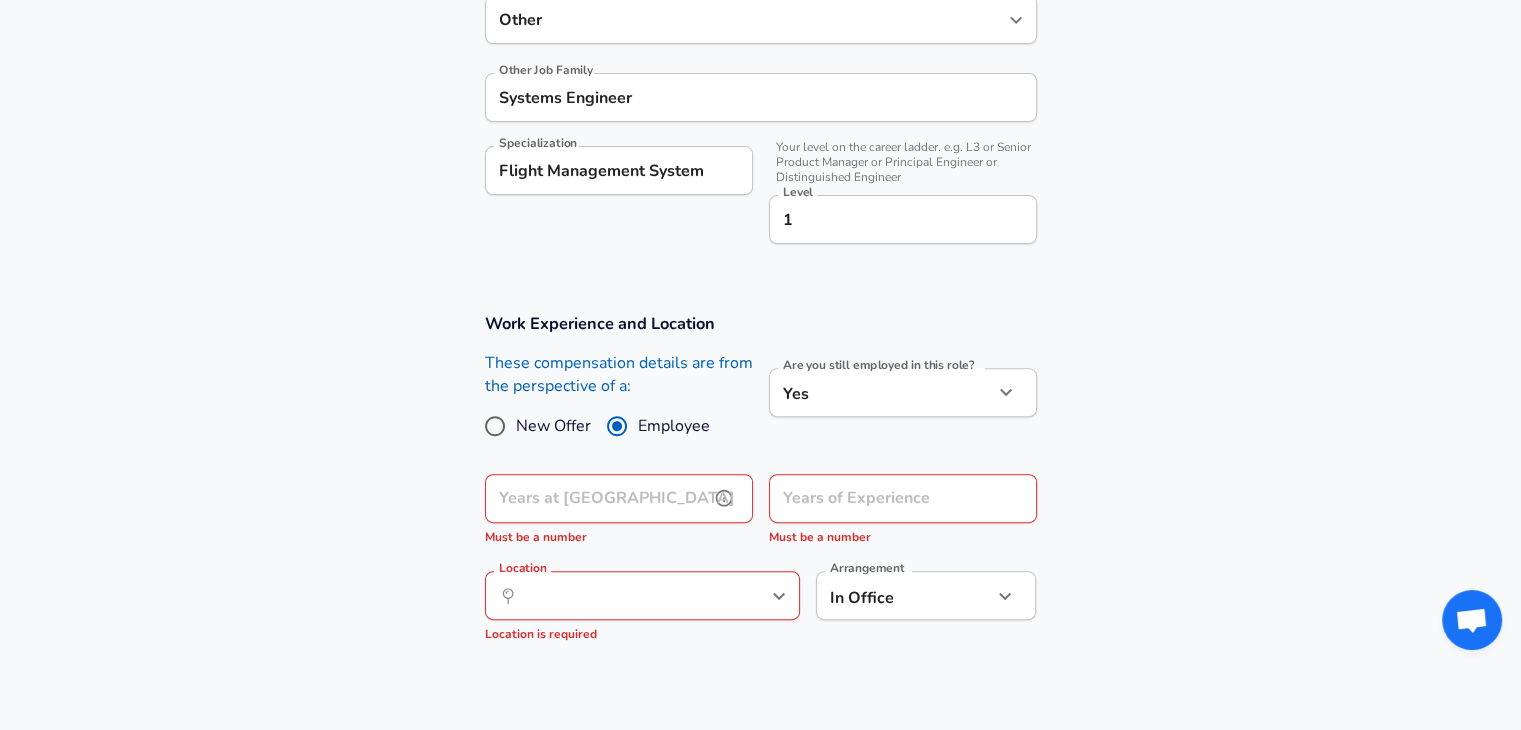 click on "Years at Honeywell Years at Honeywell Must be a number" at bounding box center (619, 511) 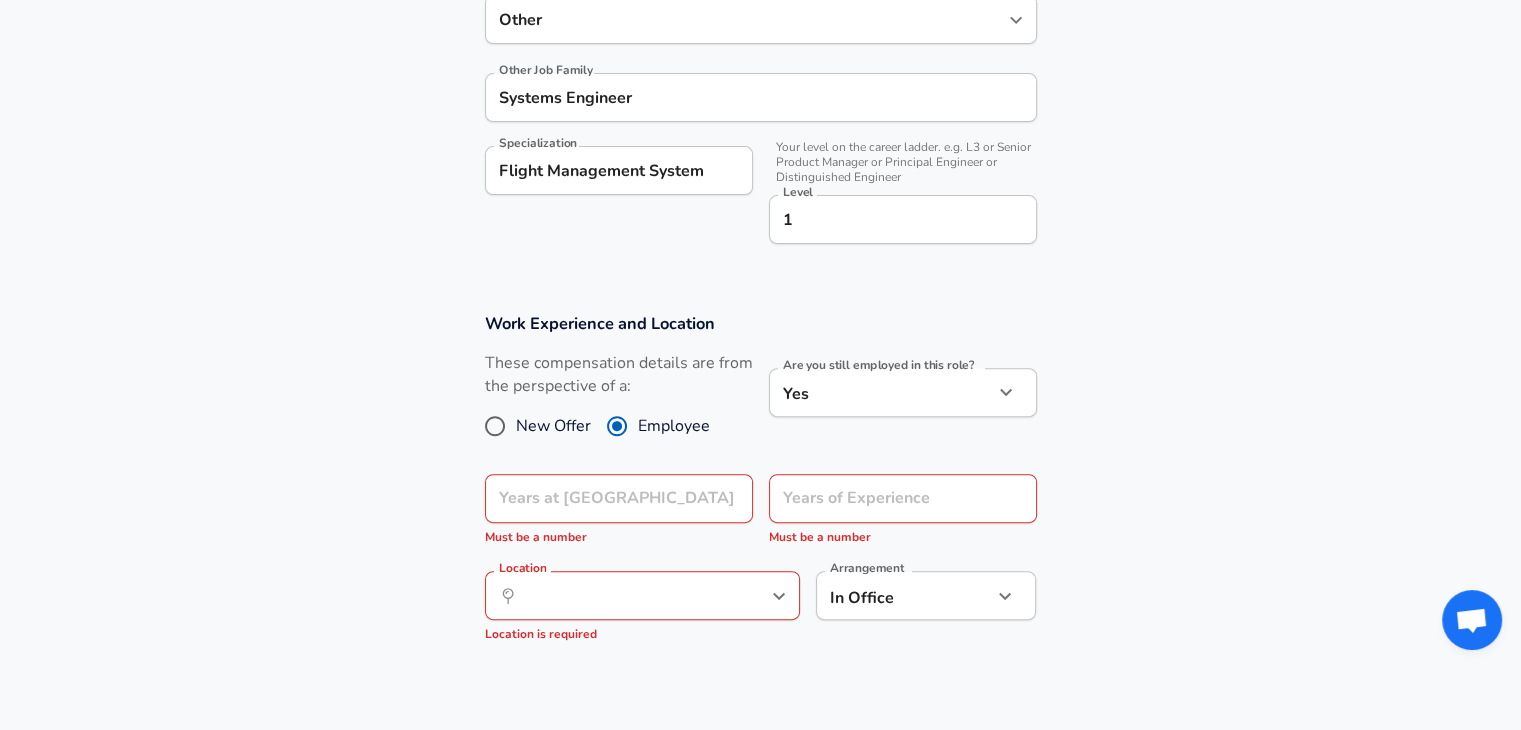 click on "New Offer" at bounding box center (553, 426) 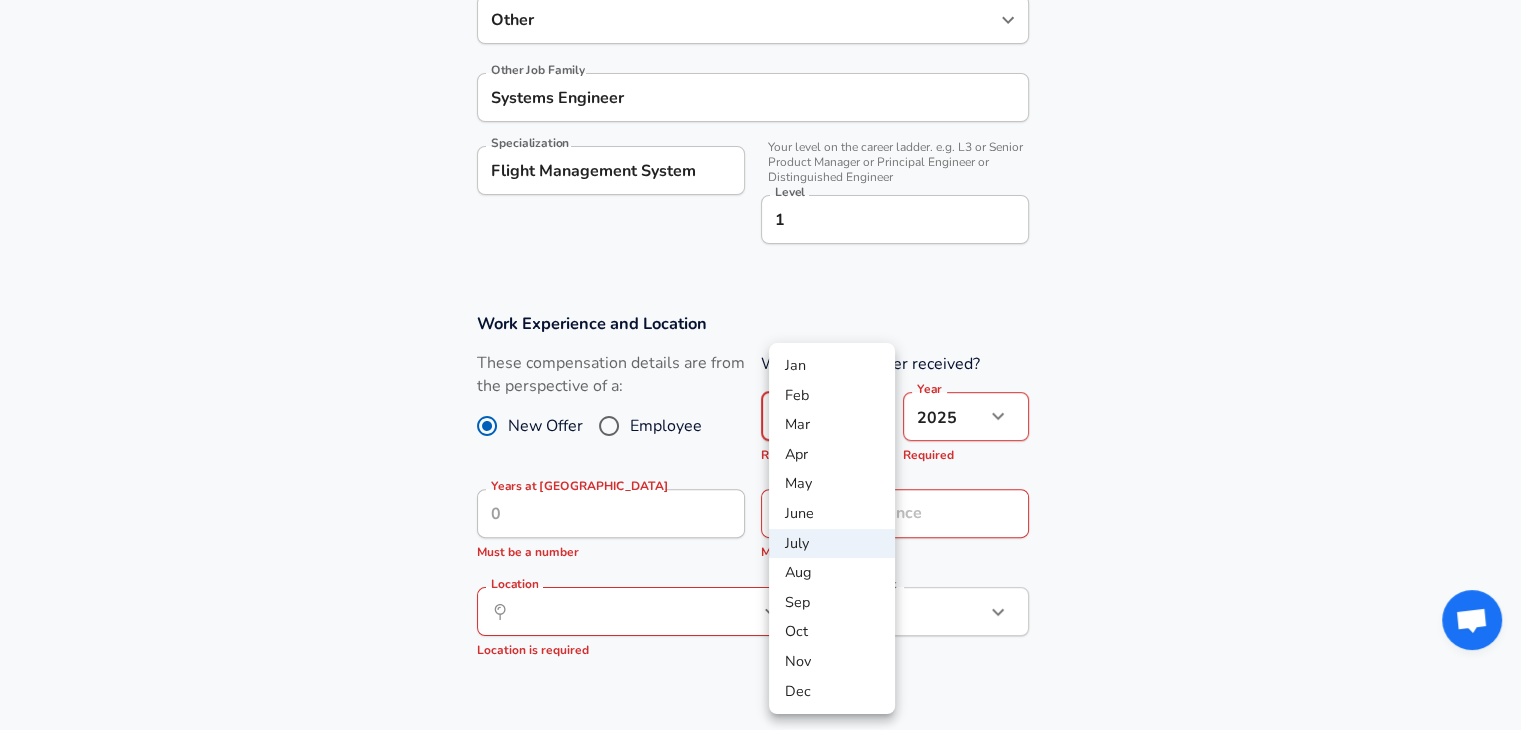 click on "Restart Add Your Salary Upload your offer letter   to verify your submission Enhance Privacy and Anonymity No Automatically hides specific fields until there are enough submissions to safely display the full details.   More Details Based on your submission and the data points that we have already collected, we will automatically hide and anonymize specific fields if there aren't enough data points to remain sufficiently anonymous. Company & Title Information   Enter the company you received your offer from Company Honeywell Company   Select the title that closest resembles your official title. This should be similar to the title that was present on your offer letter. Title Systems Engineer Title   Select a job family that best fits your role. If you can't find one, select 'Other' to enter a custom job family Job Family Other Job Family Other Job Family Systems Engineer Other Job Family Specialization Flight Management System Specialization   Level 1 Level Work Experience and Location New Offer Employee Month" at bounding box center (760, -307) 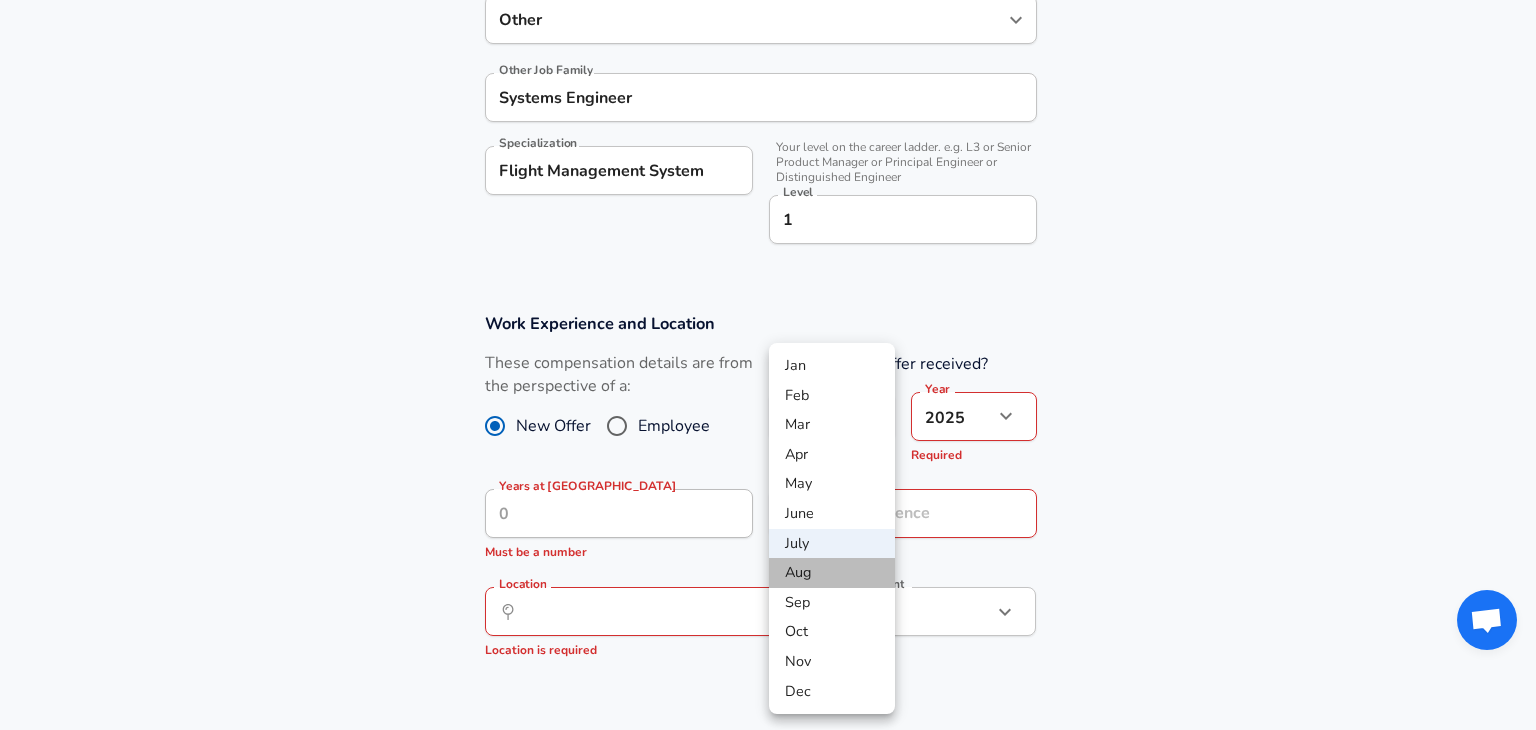 click on "Aug" at bounding box center [832, 573] 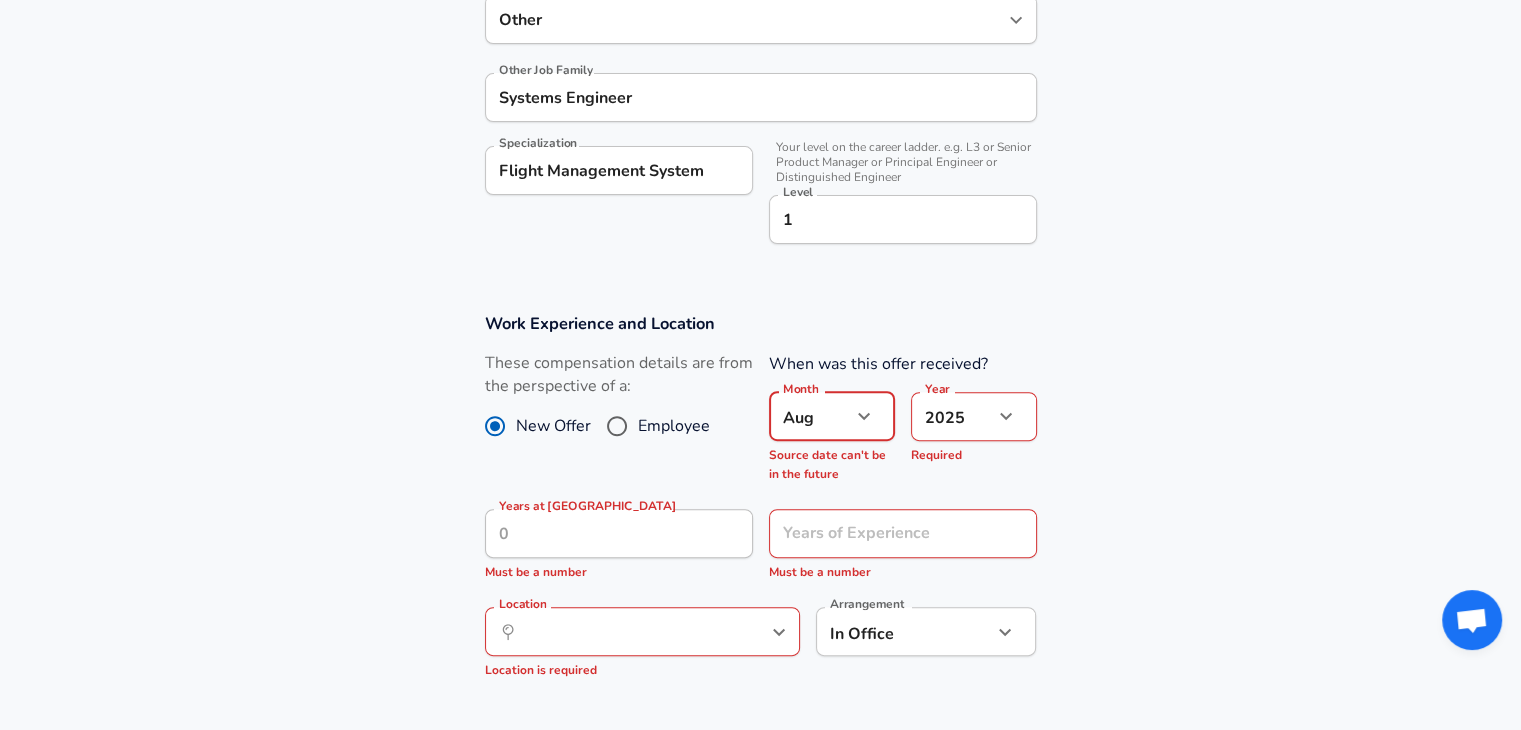 click on "Restart Add Your Salary Upload your offer letter   to verify your submission Enhance Privacy and Anonymity No Automatically hides specific fields until there are enough submissions to safely display the full details.   More Details Based on your submission and the data points that we have already collected, we will automatically hide and anonymize specific fields if there aren't enough data points to remain sufficiently anonymous. Company & Title Information   Enter the company you received your offer from Company Honeywell Company   Select the title that closest resembles your official title. This should be similar to the title that was present on your offer letter. Title Systems Engineer Title   Select a job family that best fits your role. If you can't find one, select 'Other' to enter a custom job family Job Family Other Job Family Other Job Family Systems Engineer Other Job Family Specialization Flight Management System Specialization   Level 1 Level Work Experience and Location New Offer Employee Month" at bounding box center (760, -307) 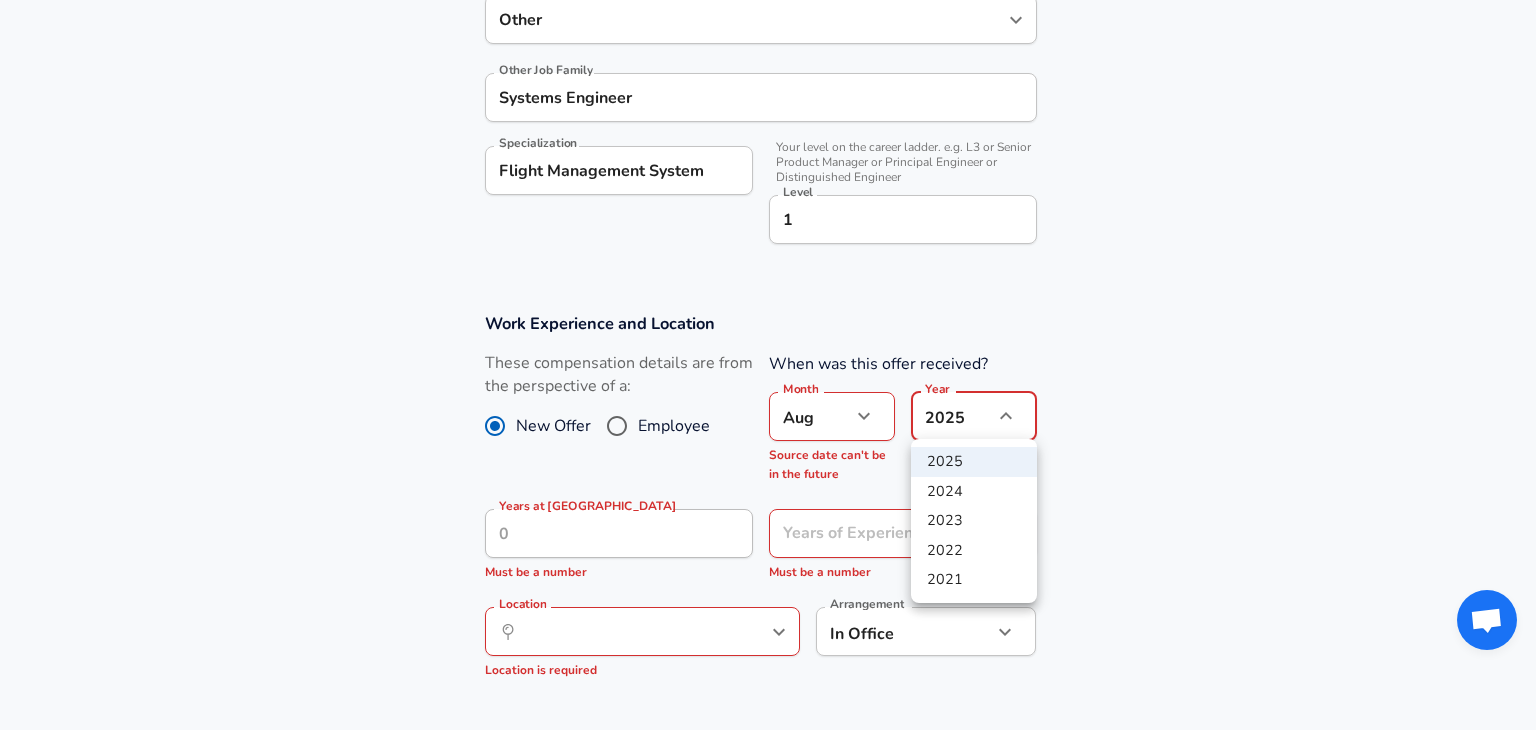 click on "2024" at bounding box center (974, 492) 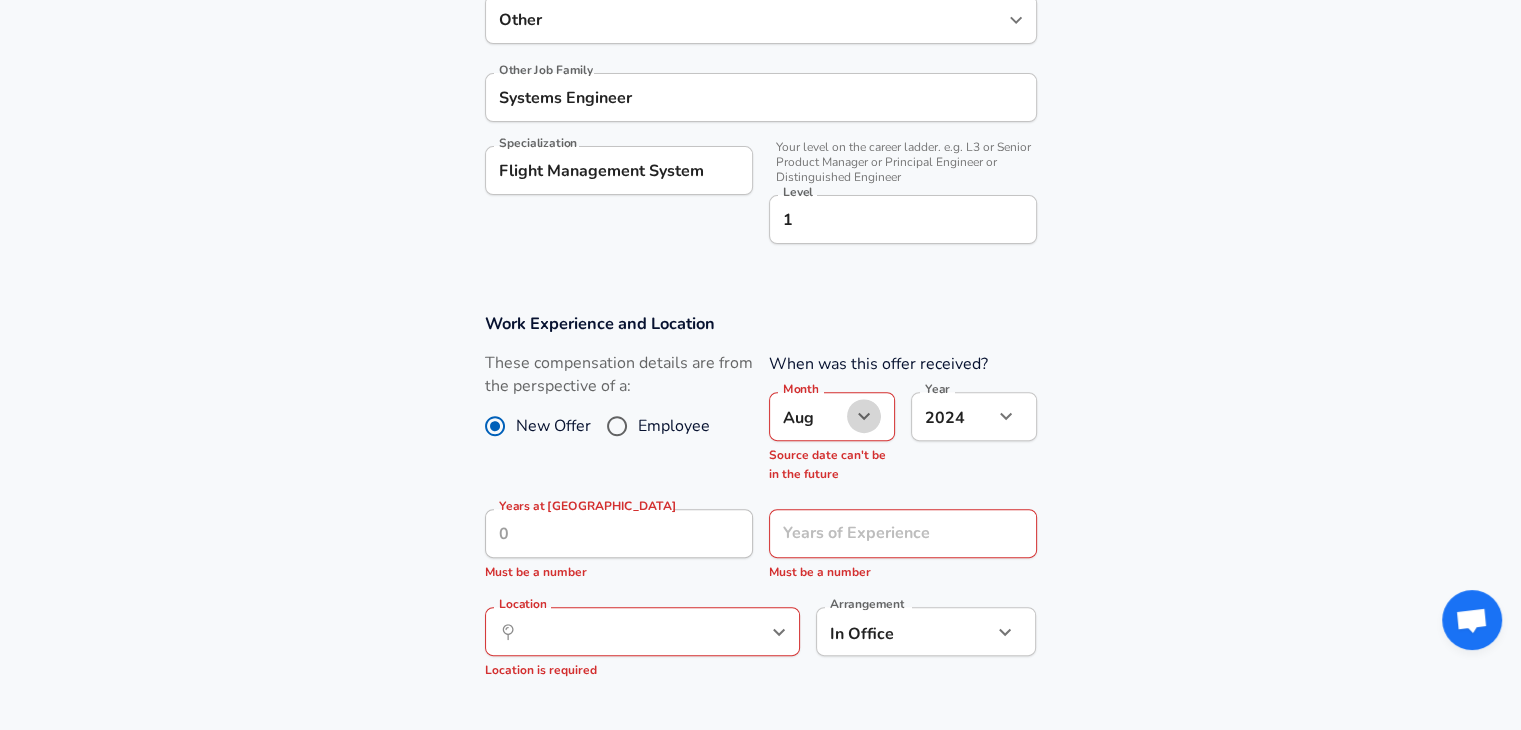 click 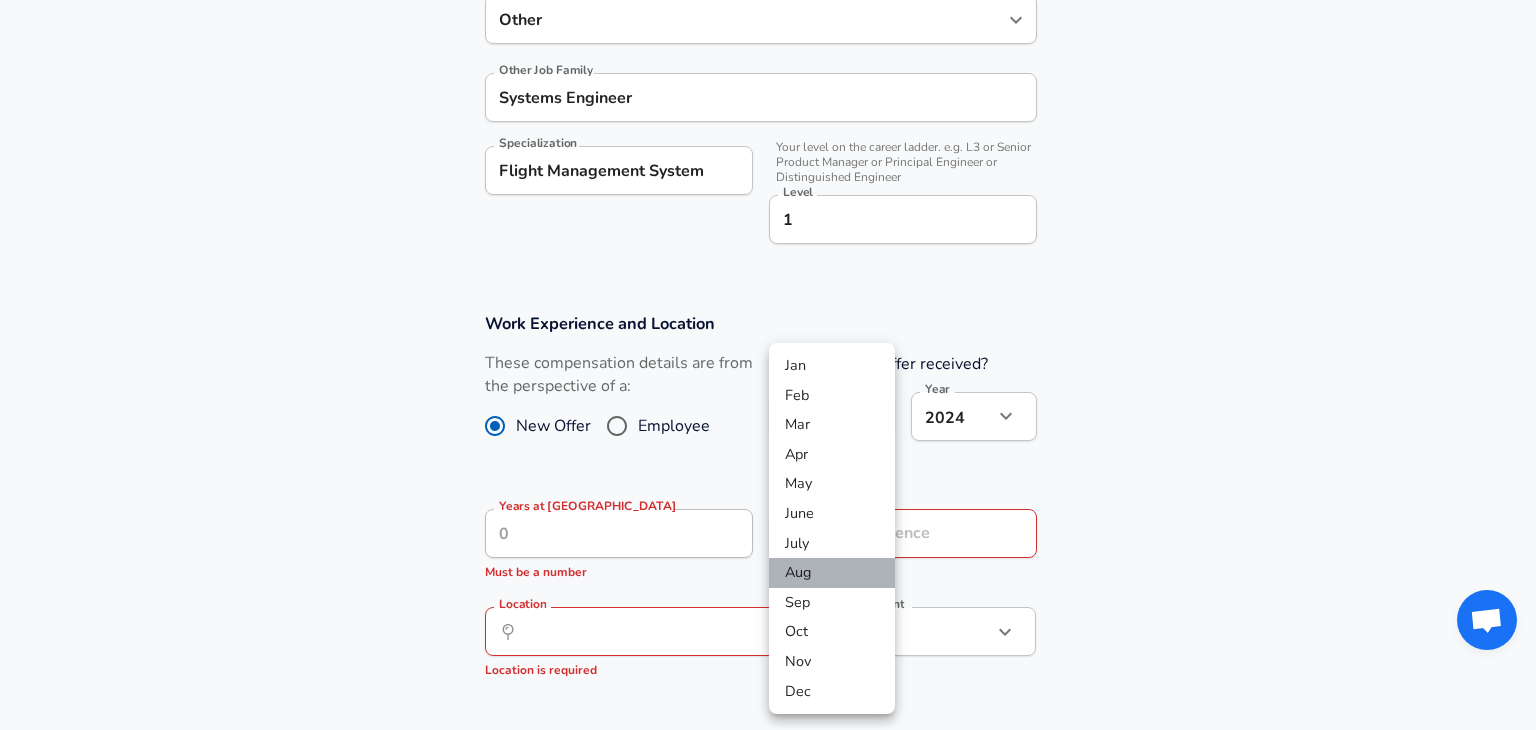 click on "Aug" at bounding box center [832, 573] 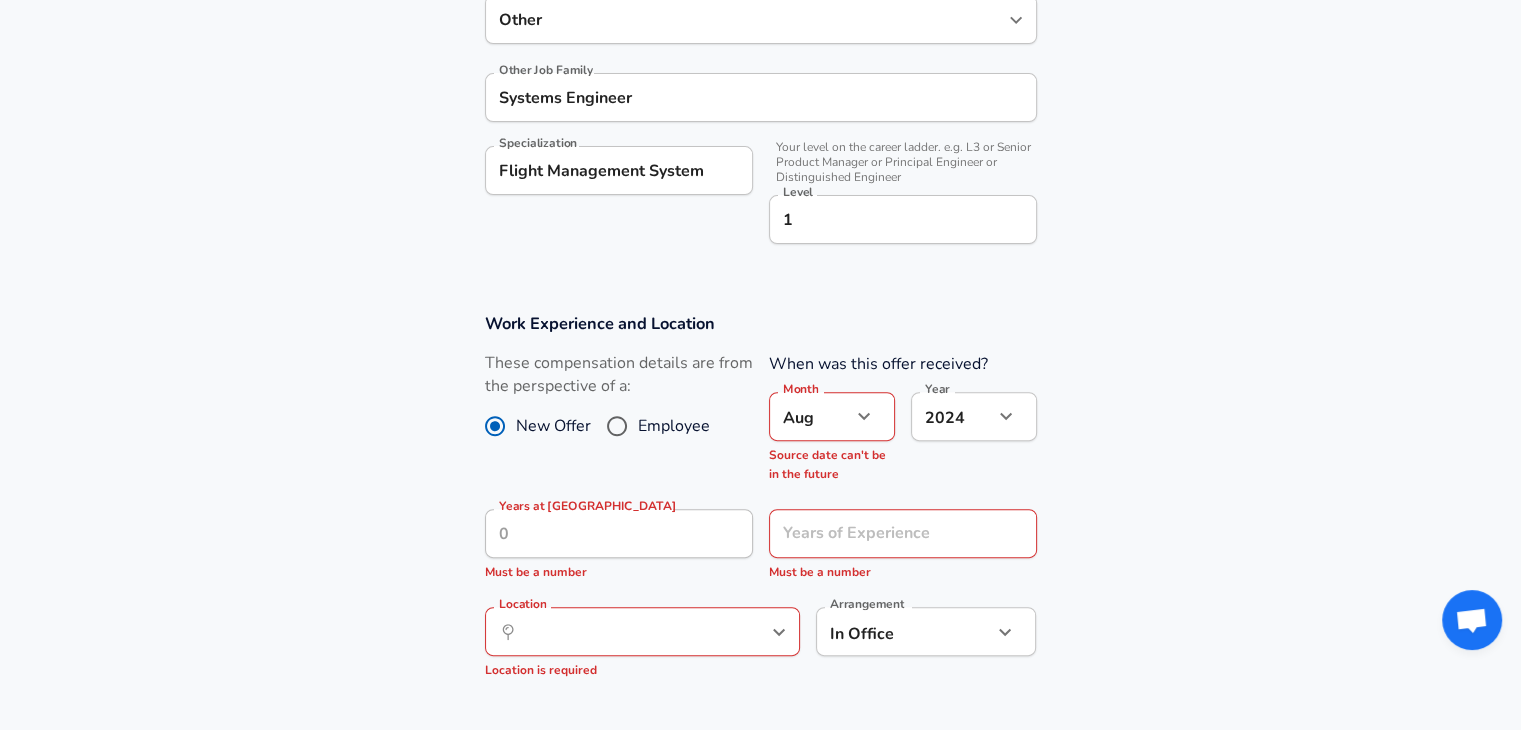 click 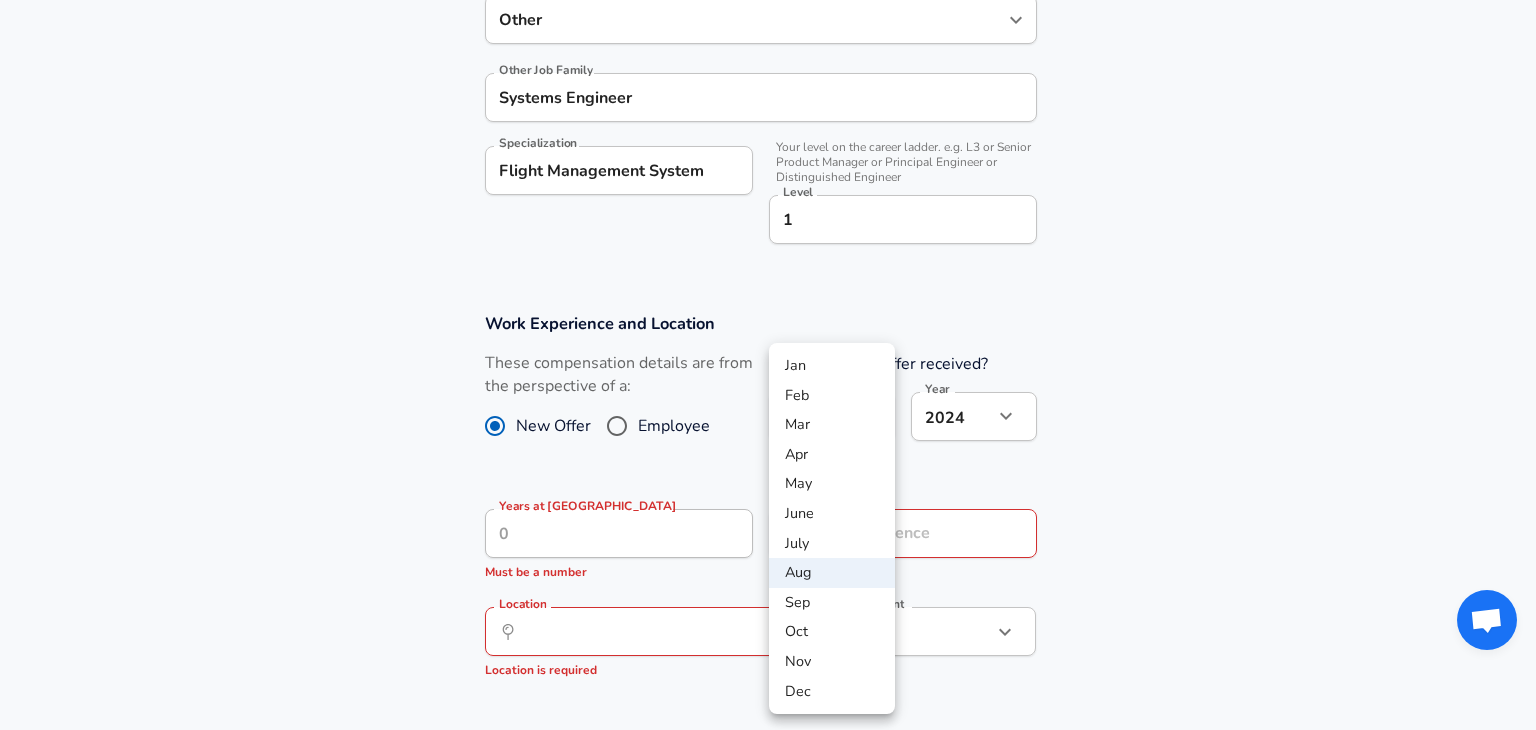 click on "Apr" at bounding box center [832, 455] 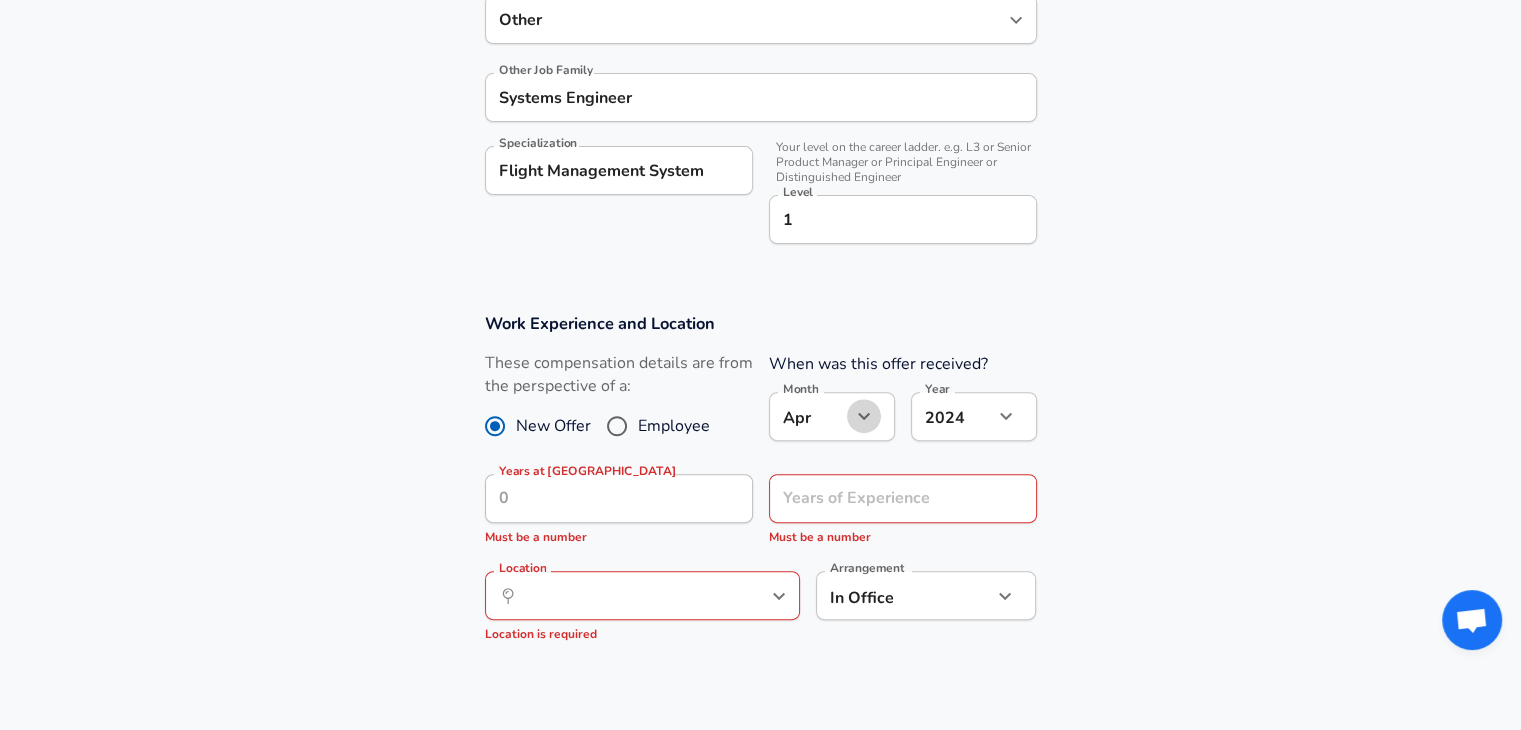 click 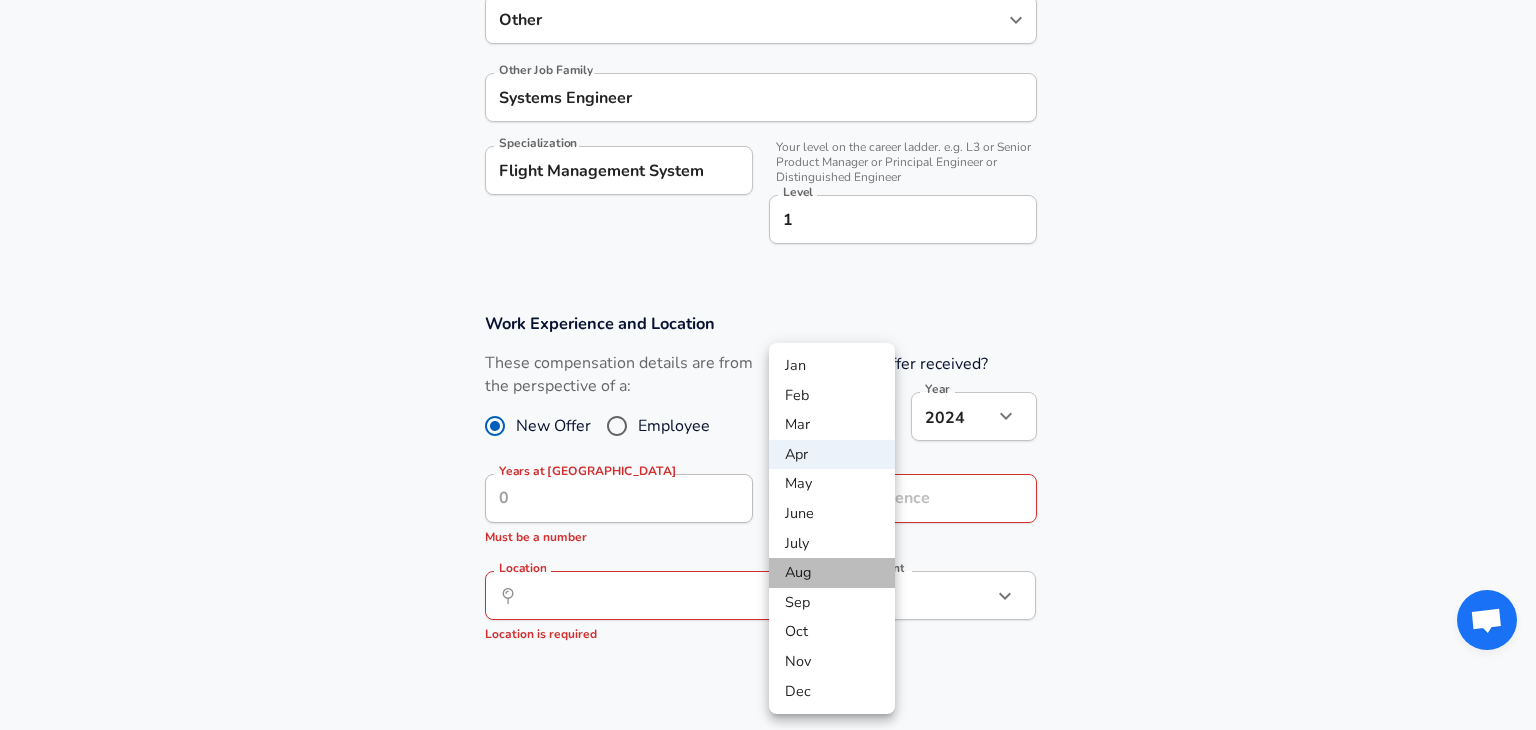 click on "Aug" at bounding box center [832, 573] 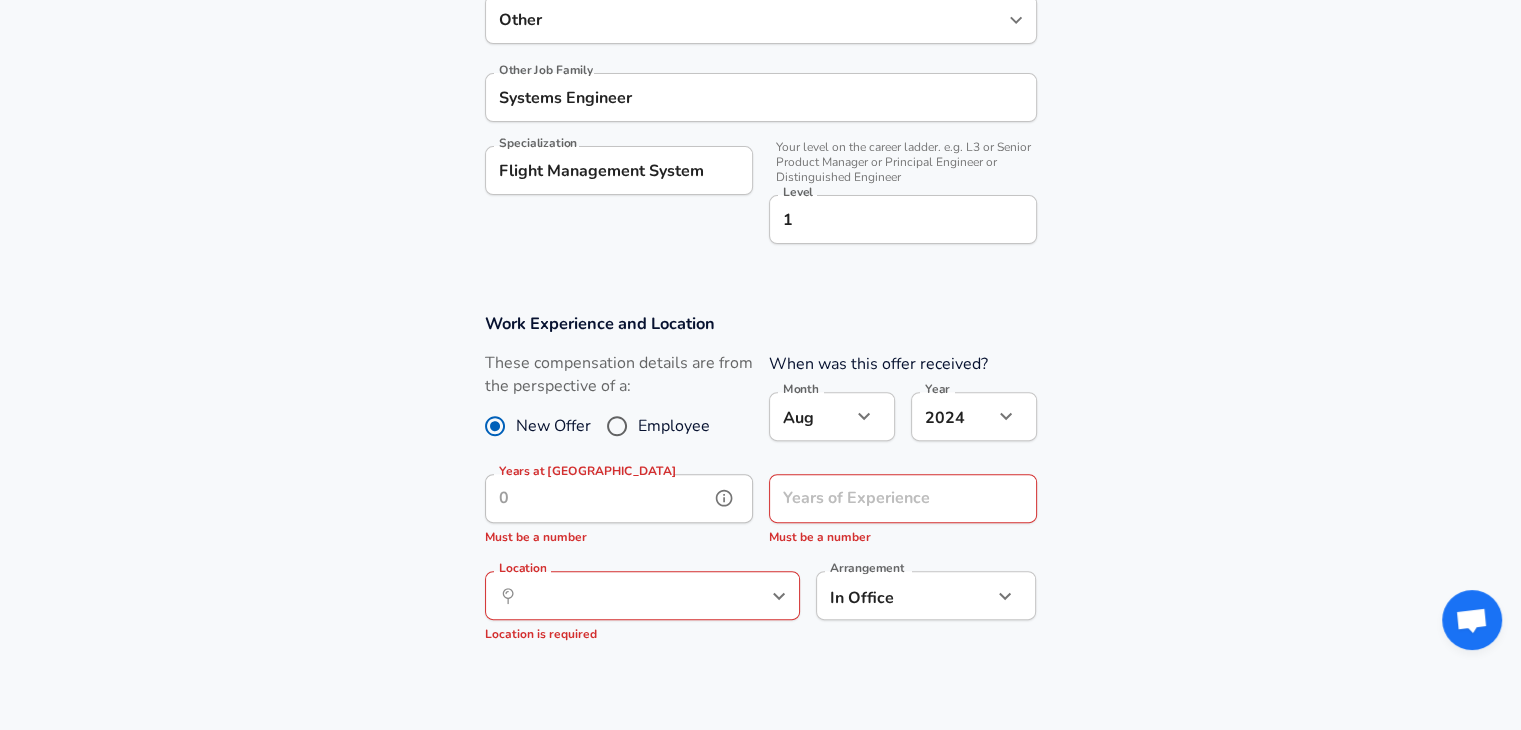 click 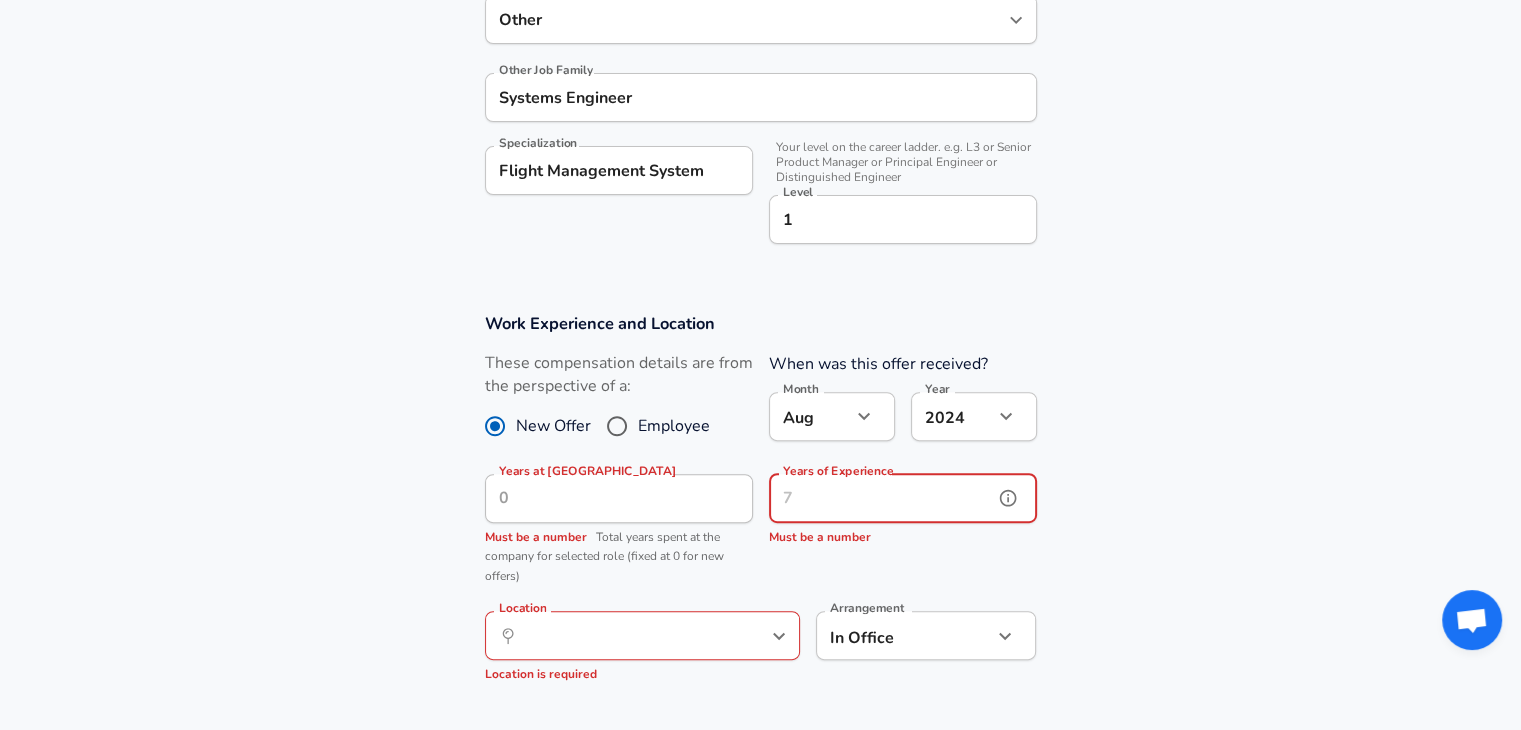 click on "Years of Experience" at bounding box center [881, 498] 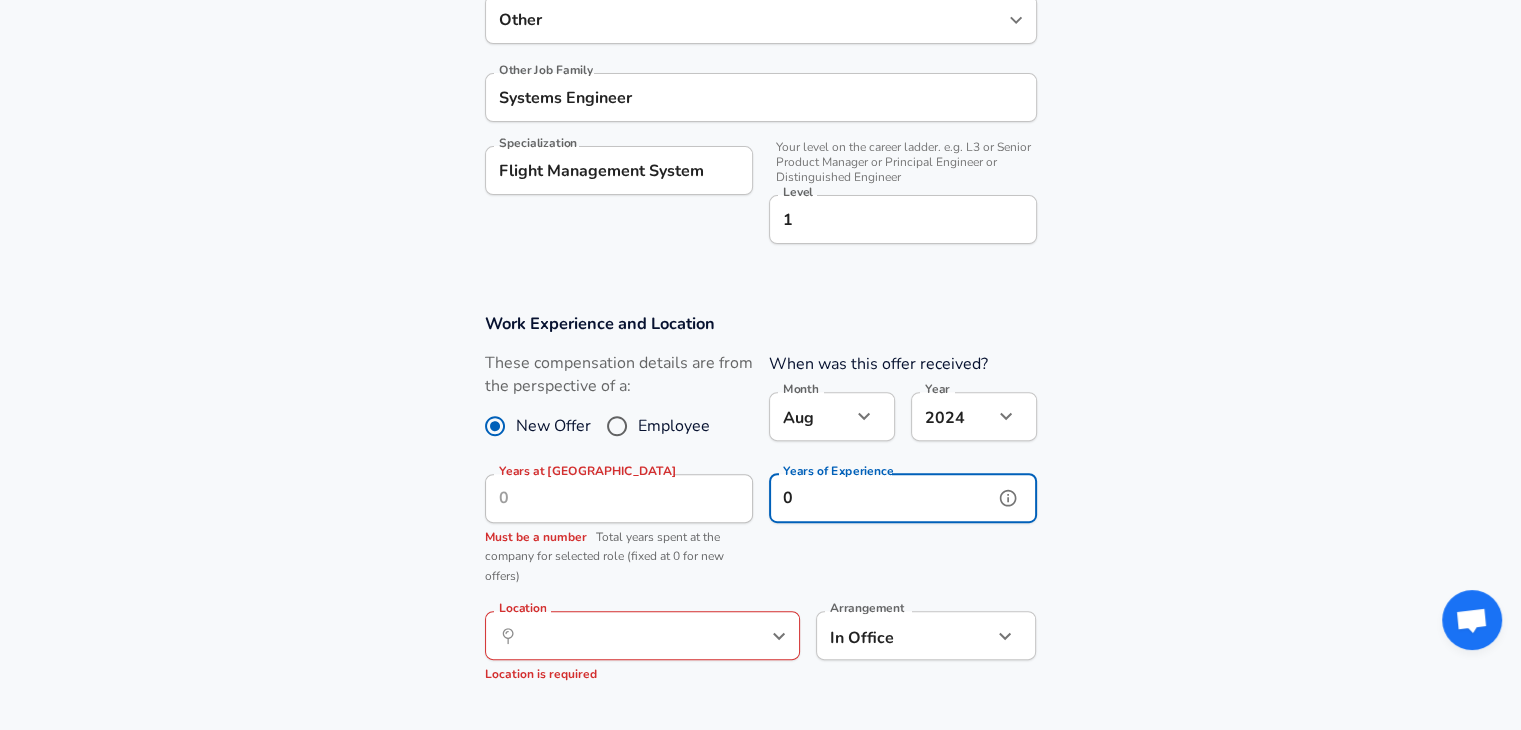 type on "0" 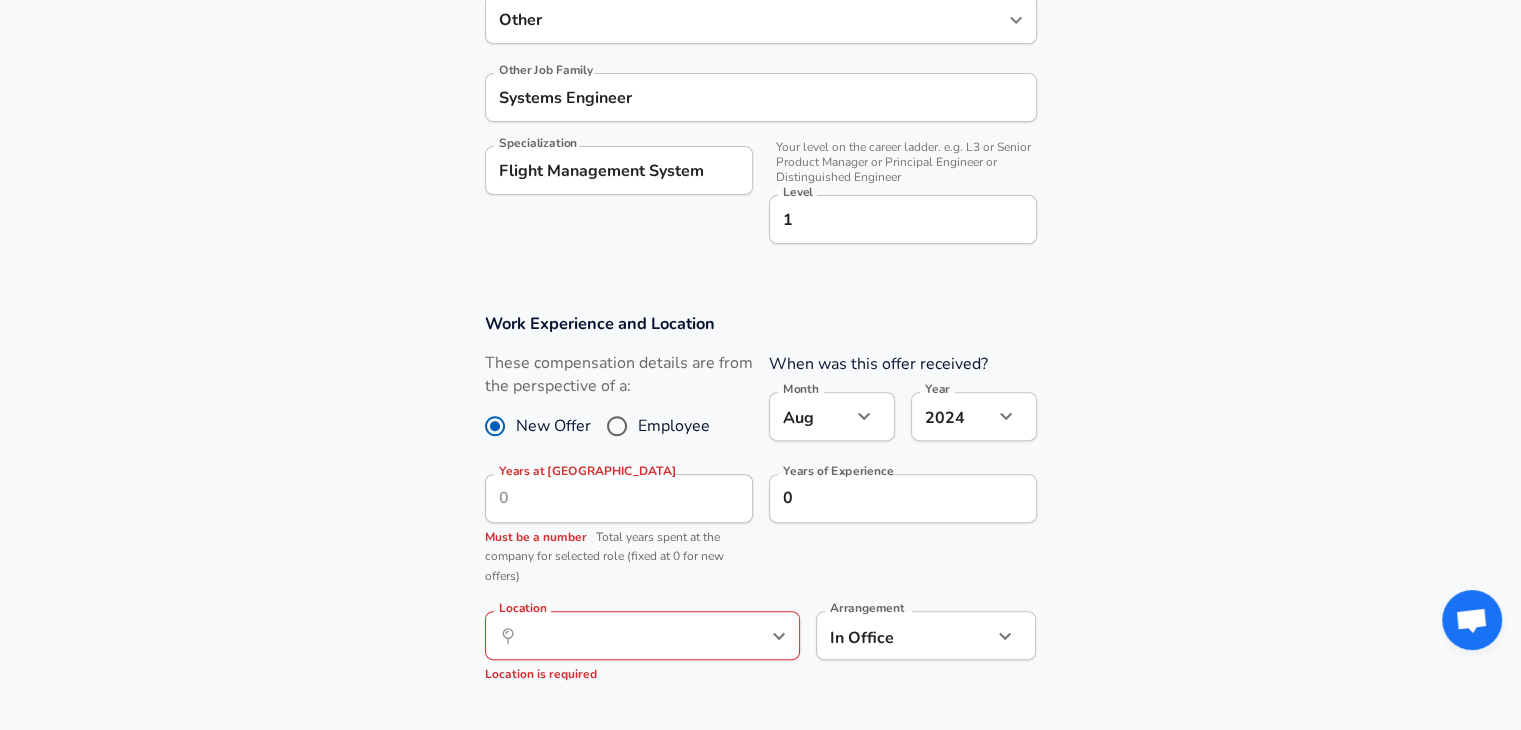 click on "​ Location" at bounding box center (642, 635) 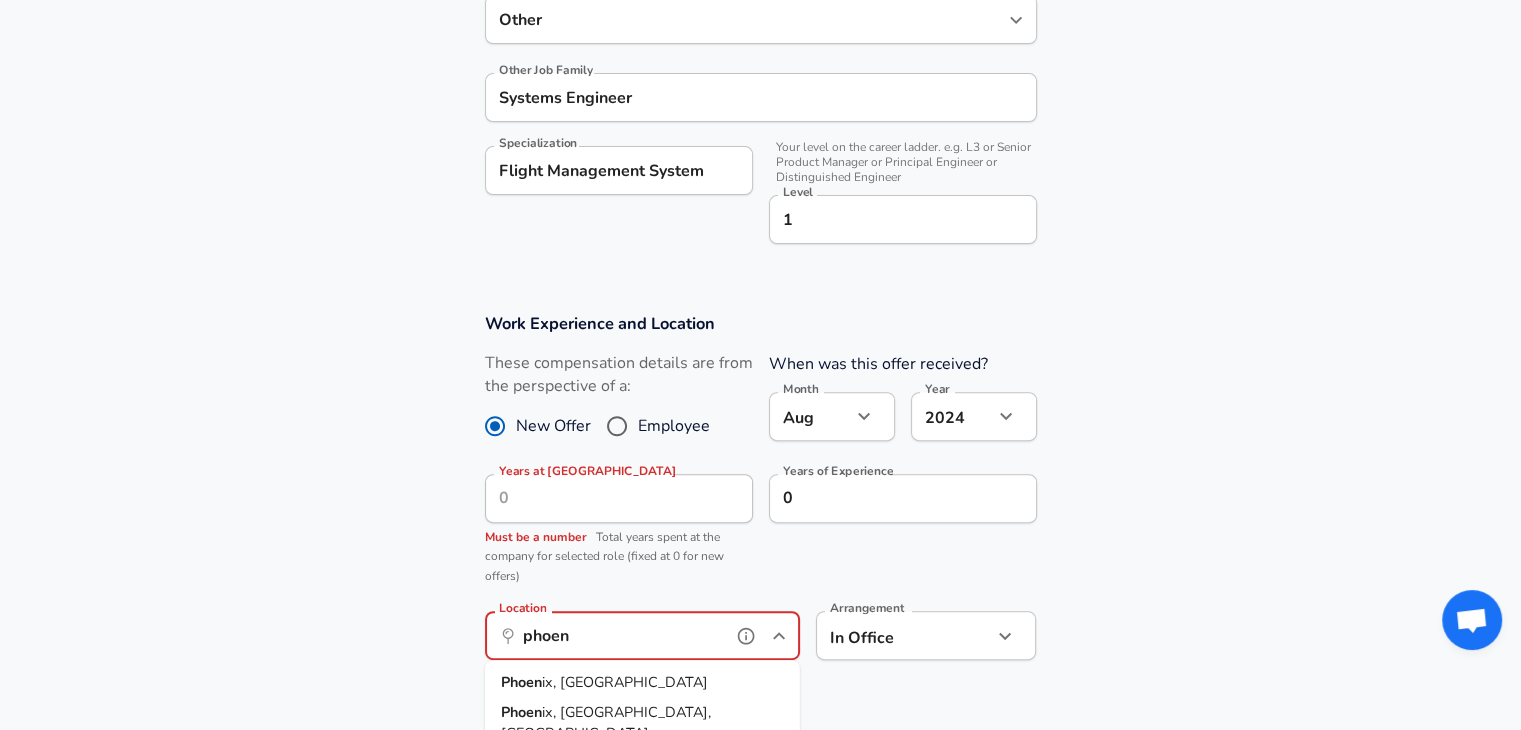 click on "Phoen ix, [GEOGRAPHIC_DATA]" at bounding box center [642, 683] 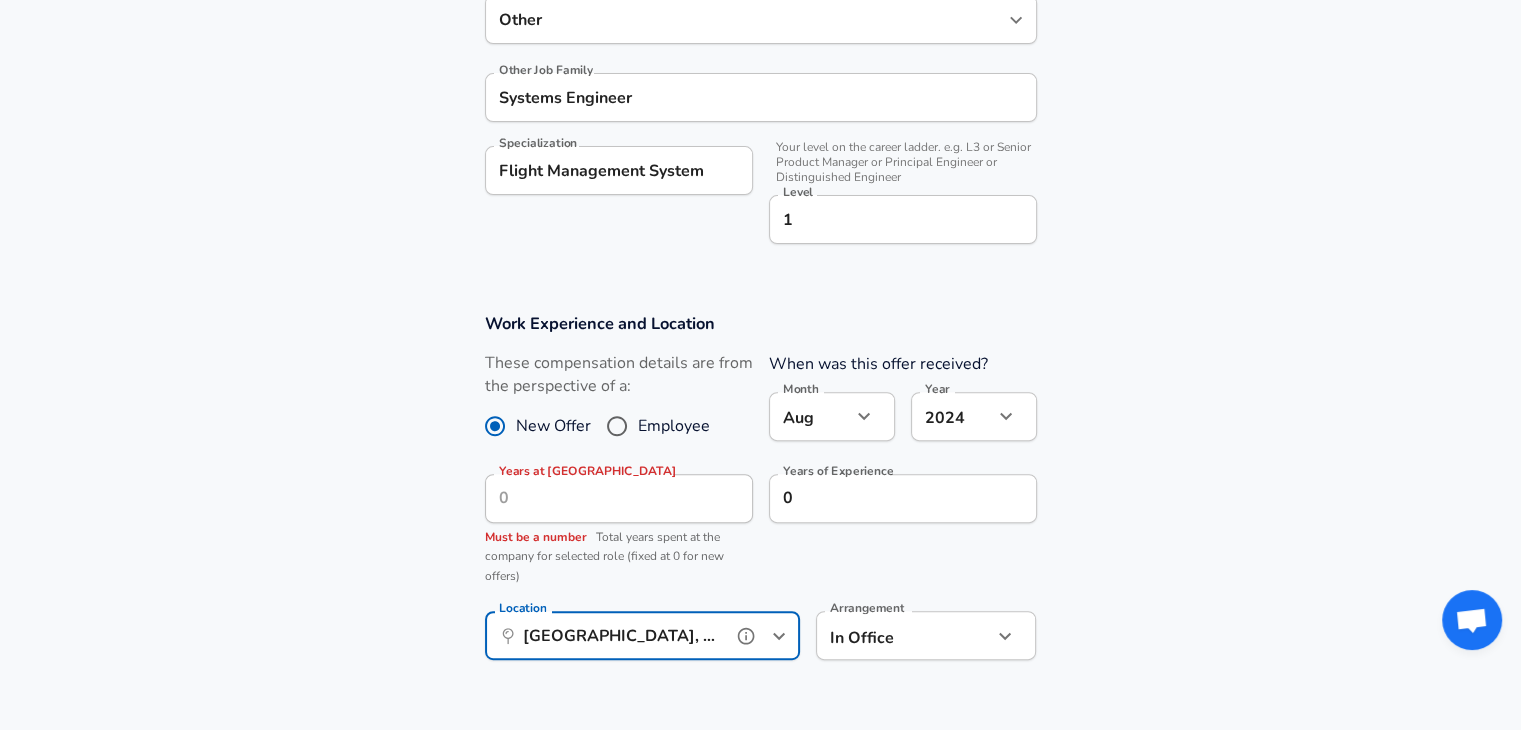 type on "[GEOGRAPHIC_DATA], [GEOGRAPHIC_DATA]" 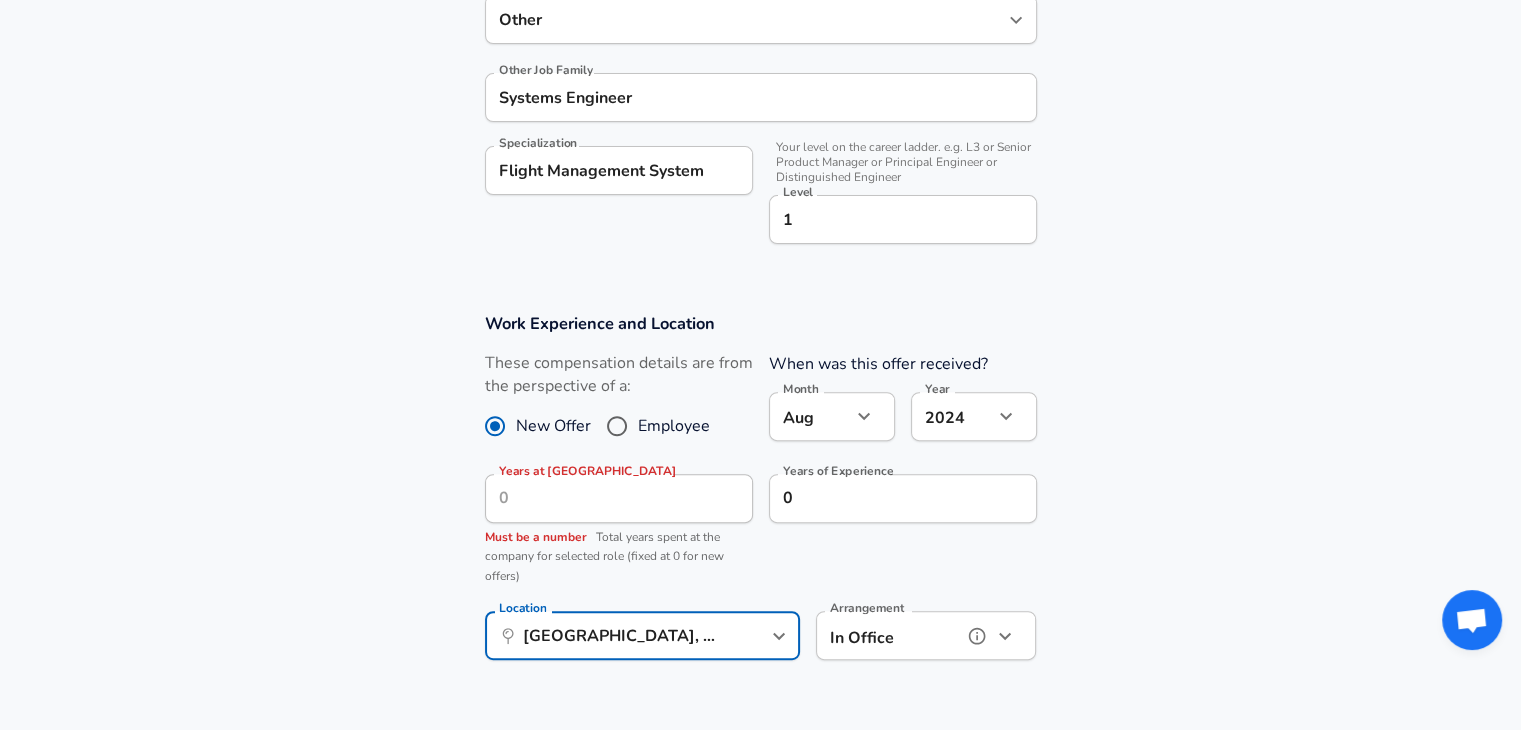 click 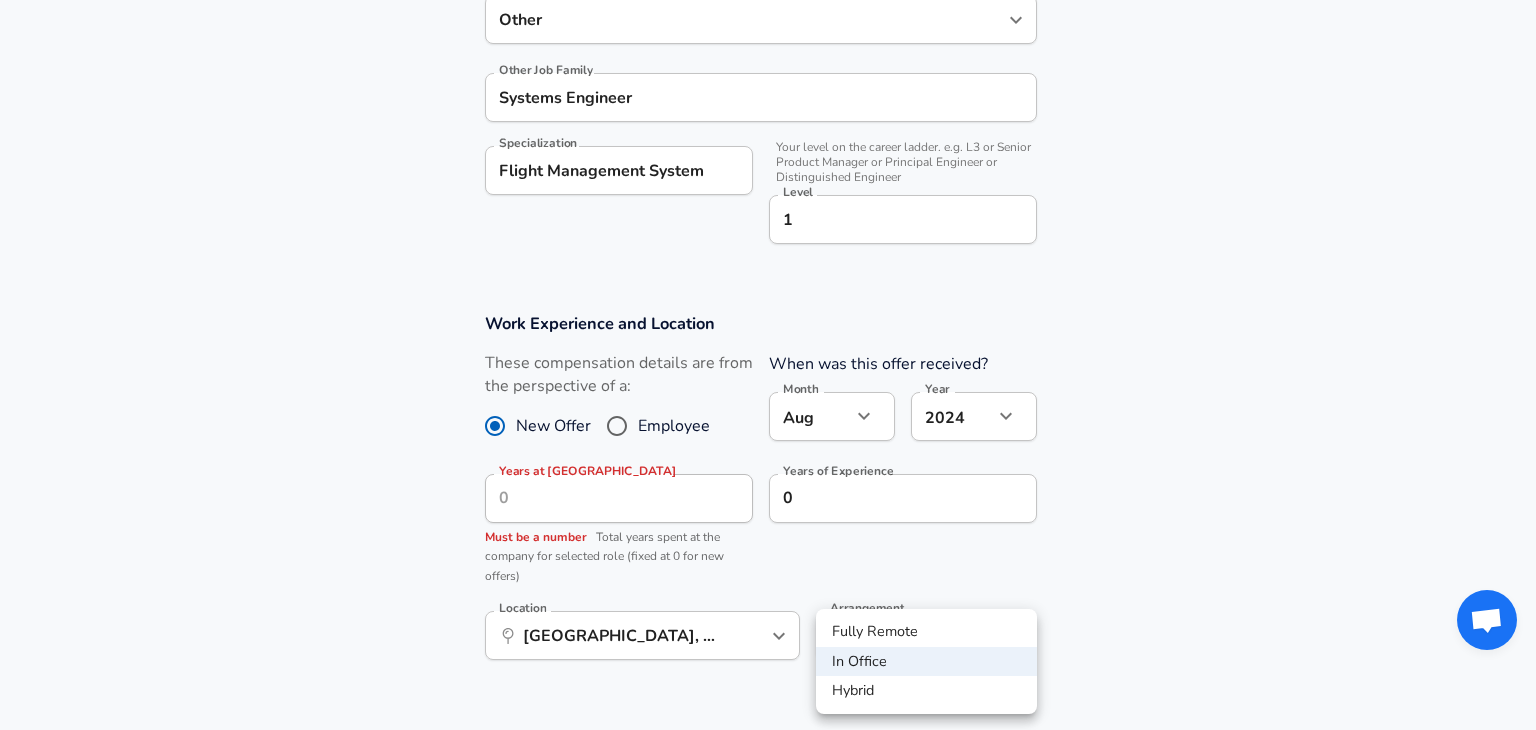 click on "Hybrid" at bounding box center [926, 691] 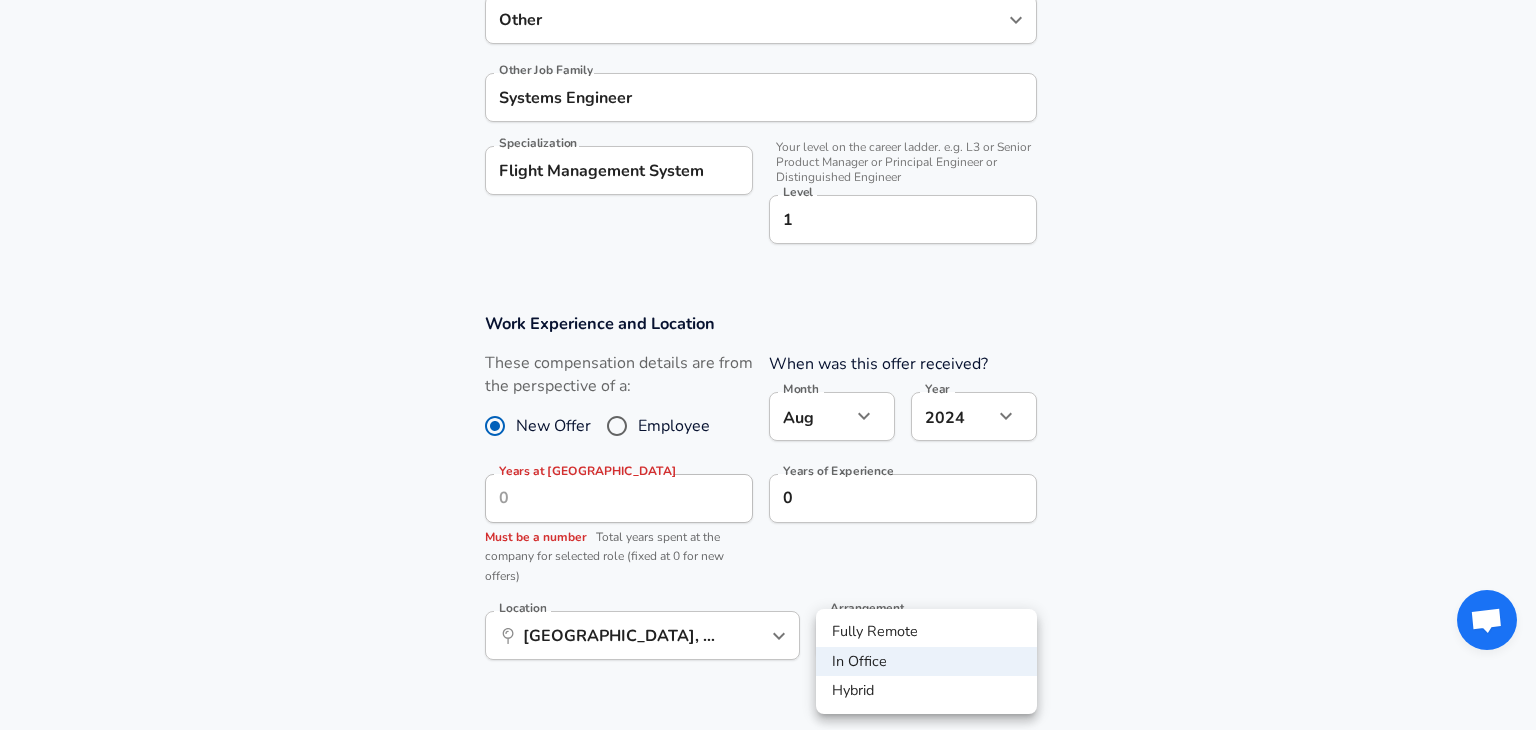 type on "hybrid" 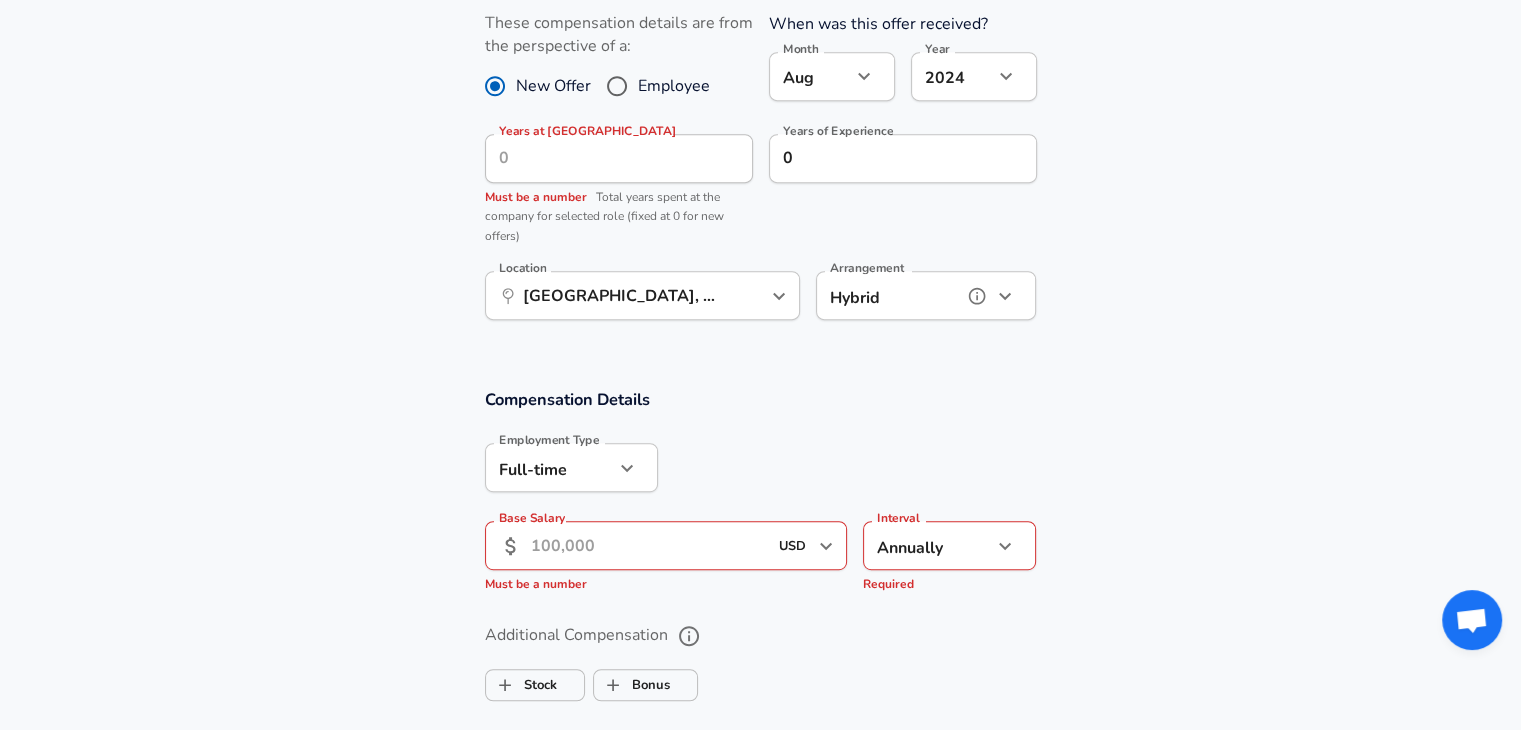 scroll, scrollTop: 1015, scrollLeft: 0, axis: vertical 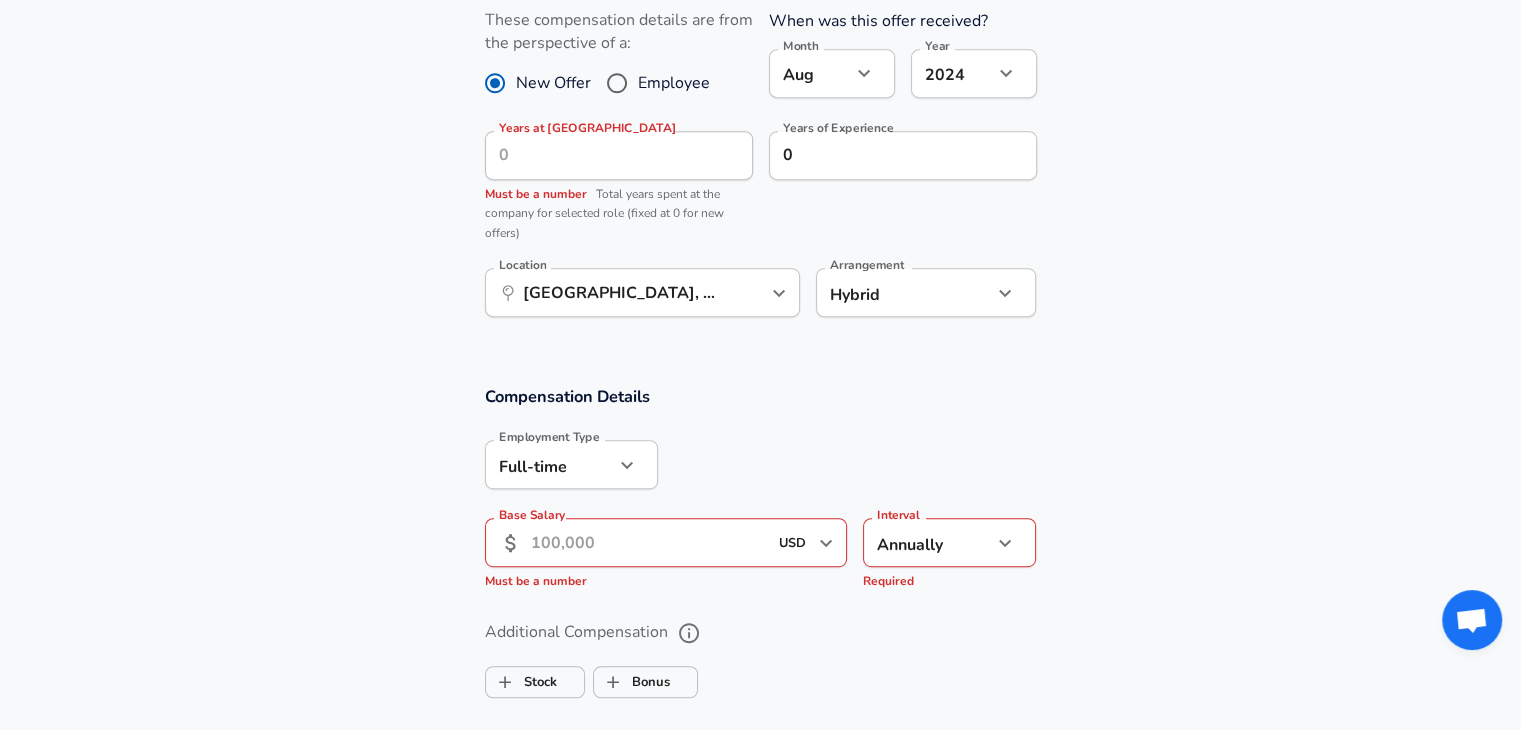click on "Base Salary" at bounding box center [649, 542] 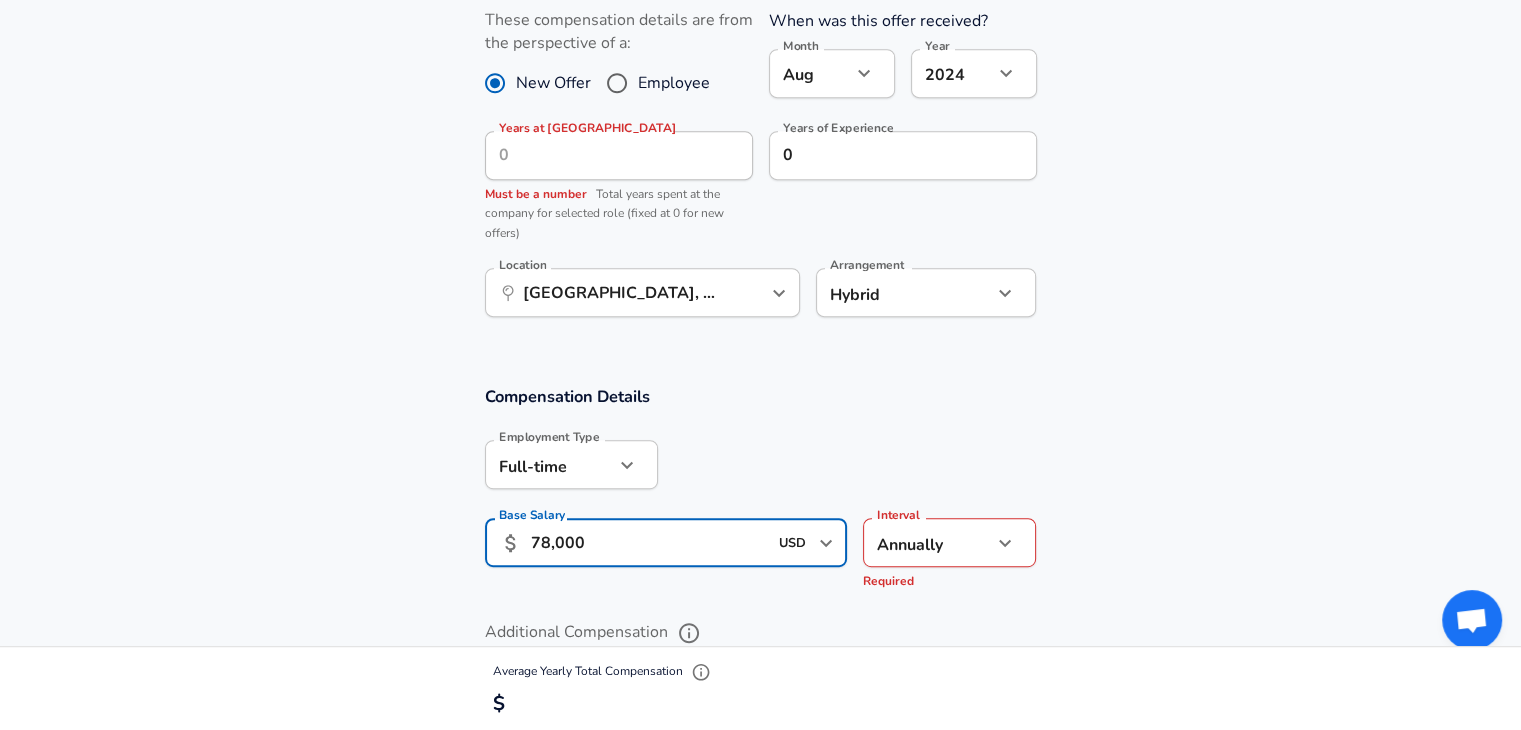 type on "78,000" 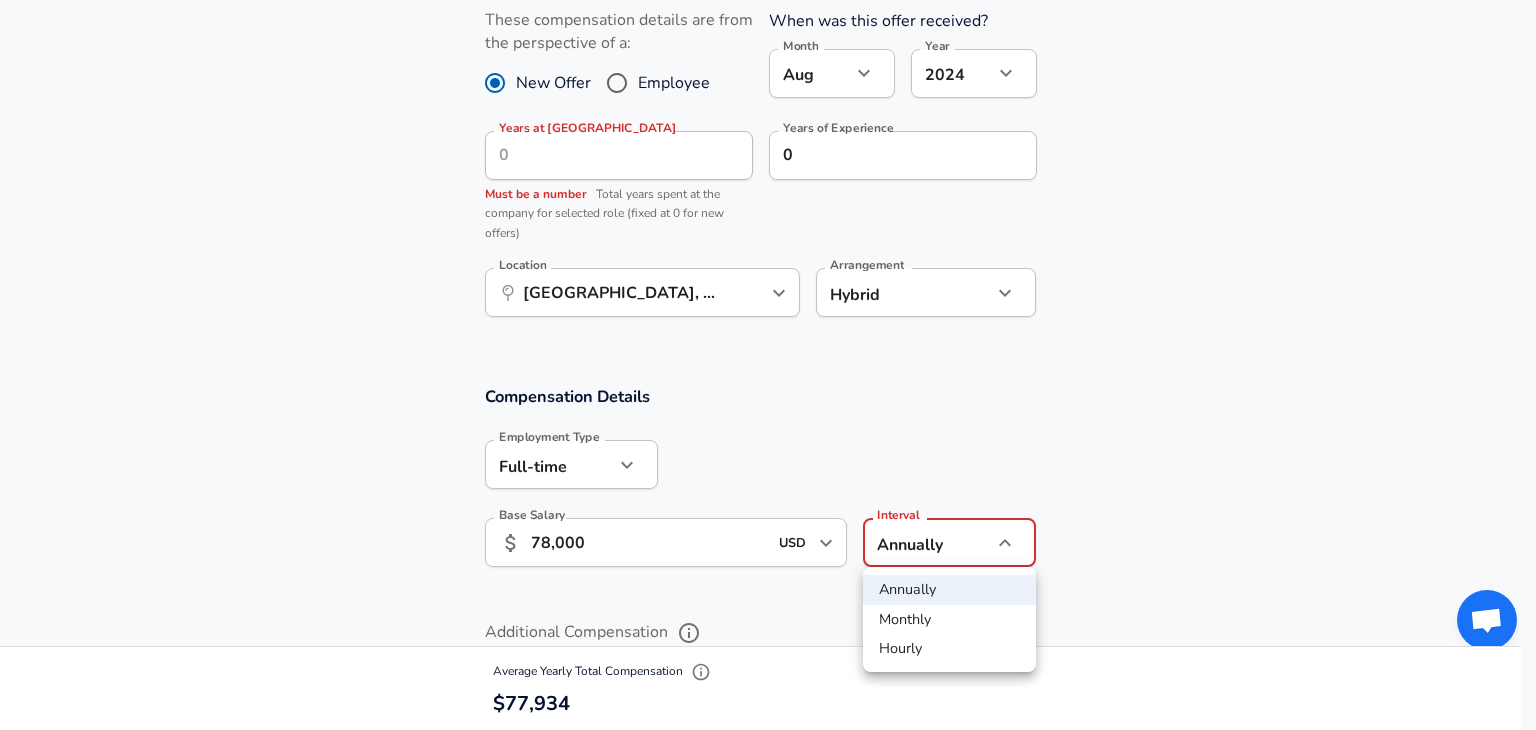 click on "Annually" at bounding box center (949, 590) 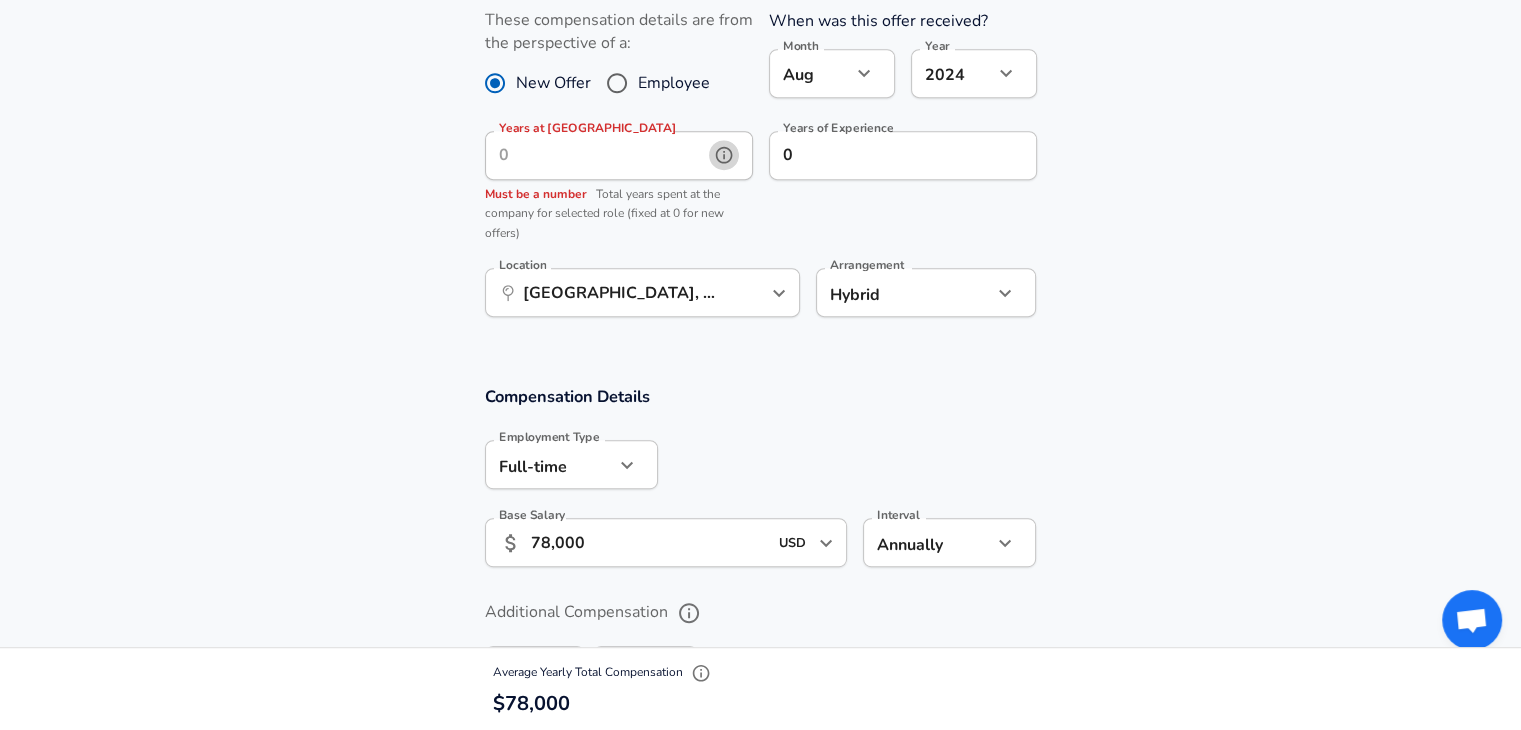 click 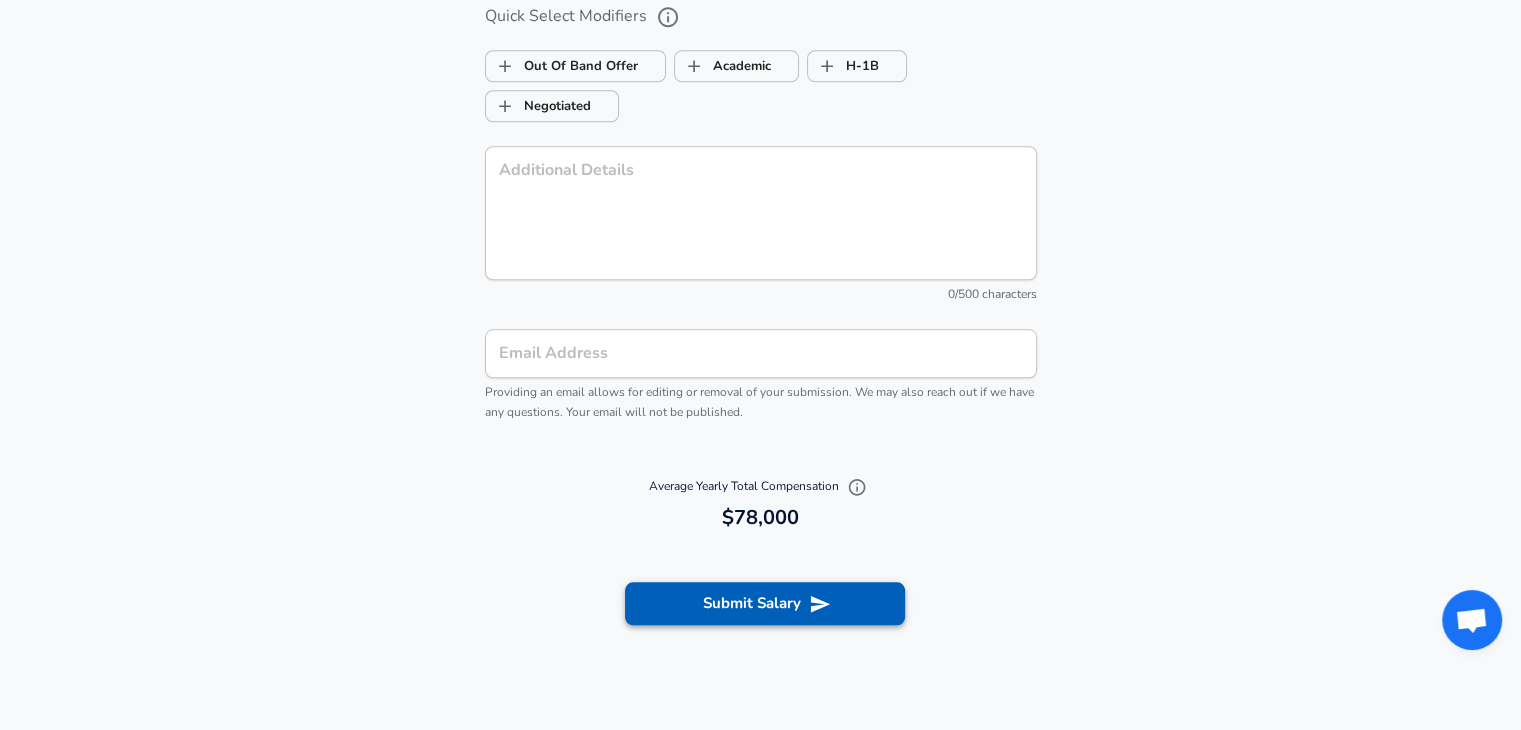 click on "Submit Salary" at bounding box center [765, 603] 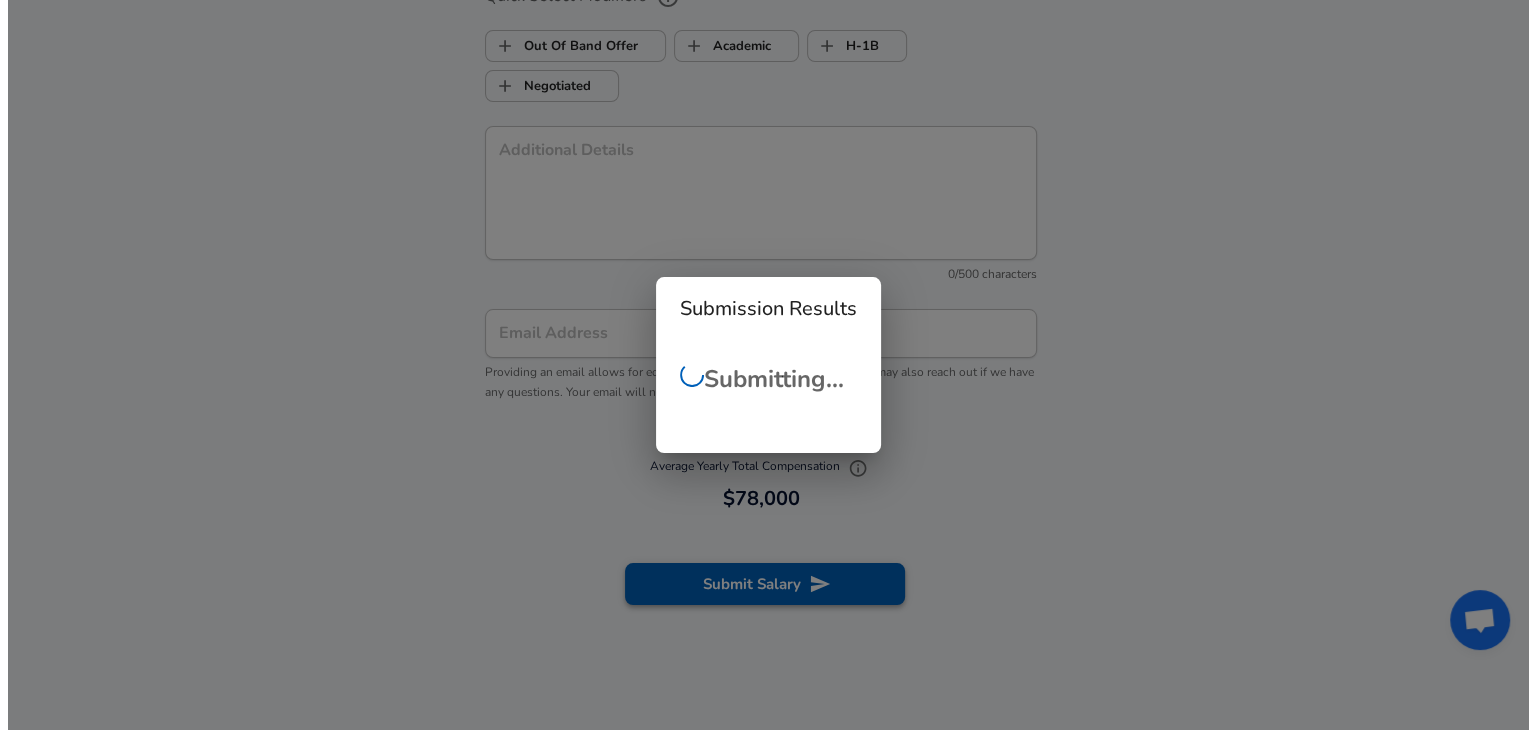 scroll, scrollTop: 1908, scrollLeft: 0, axis: vertical 